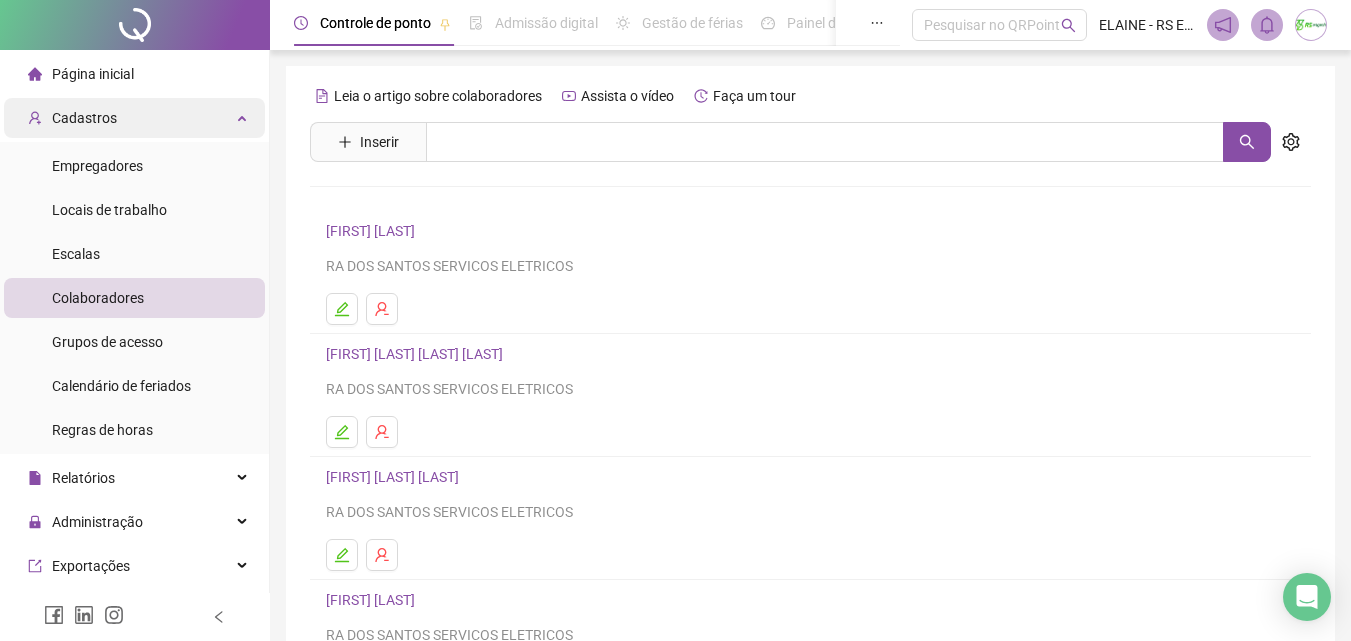 scroll, scrollTop: 0, scrollLeft: 0, axis: both 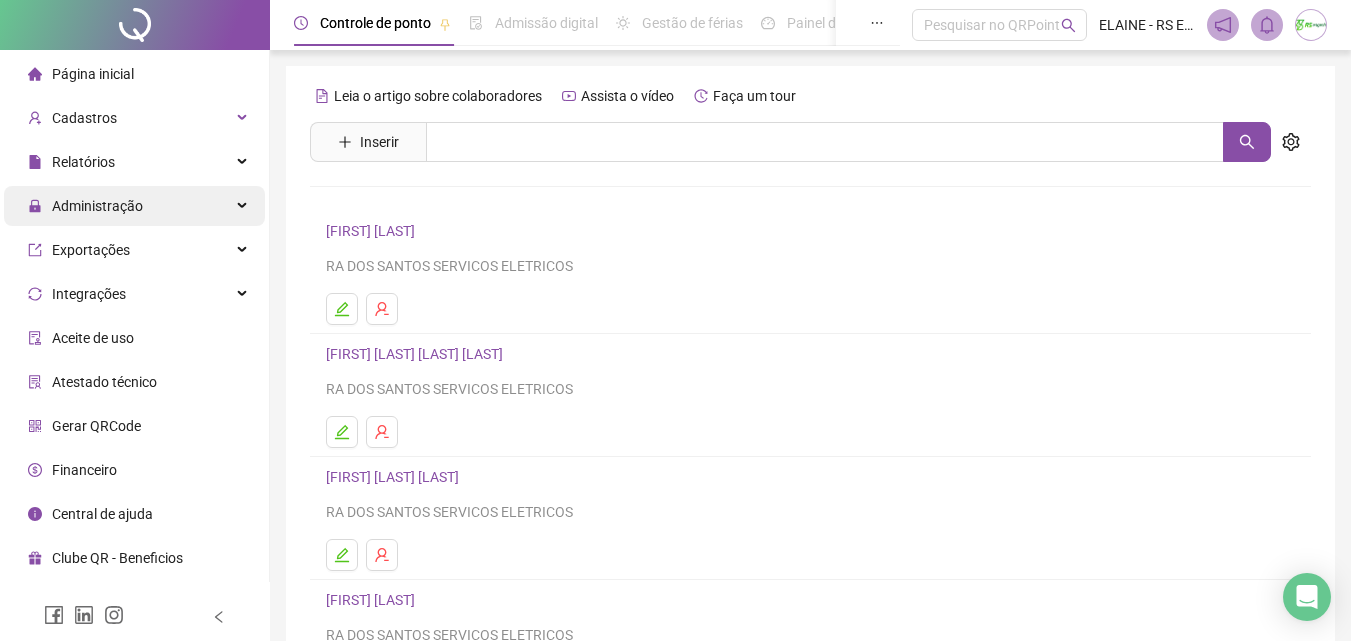 click on "Administração" at bounding box center (97, 206) 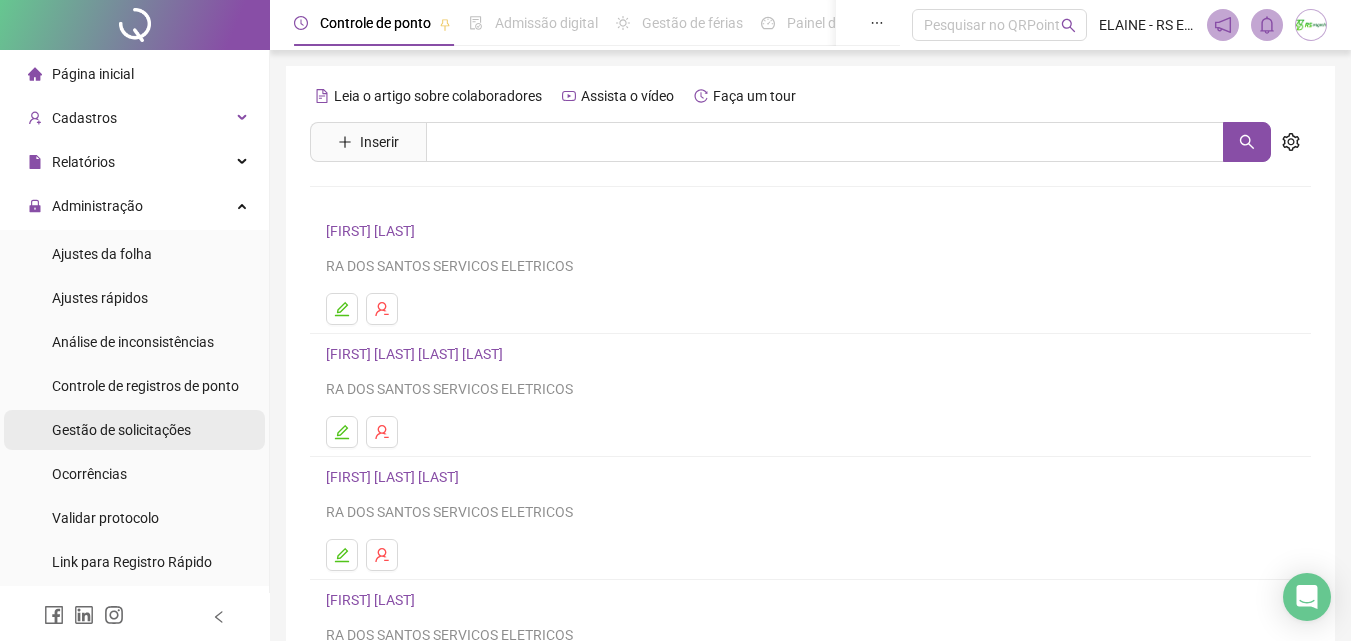 click on "Gestão de solicitações" at bounding box center (121, 430) 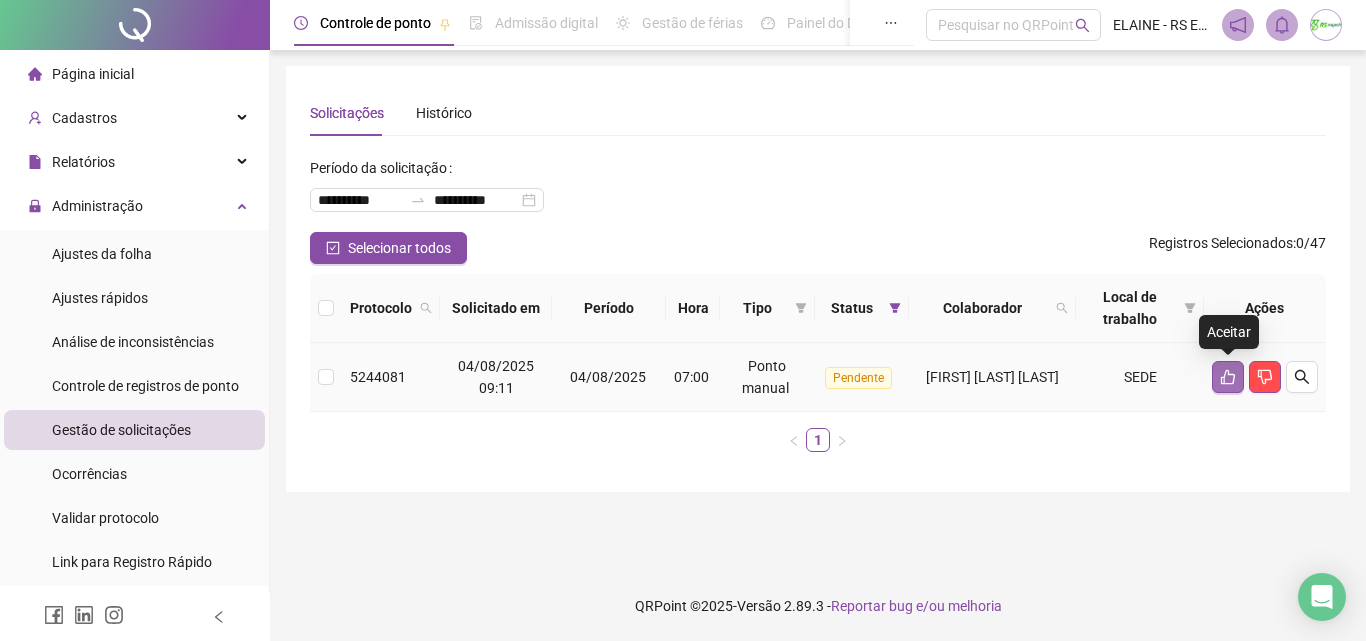 click 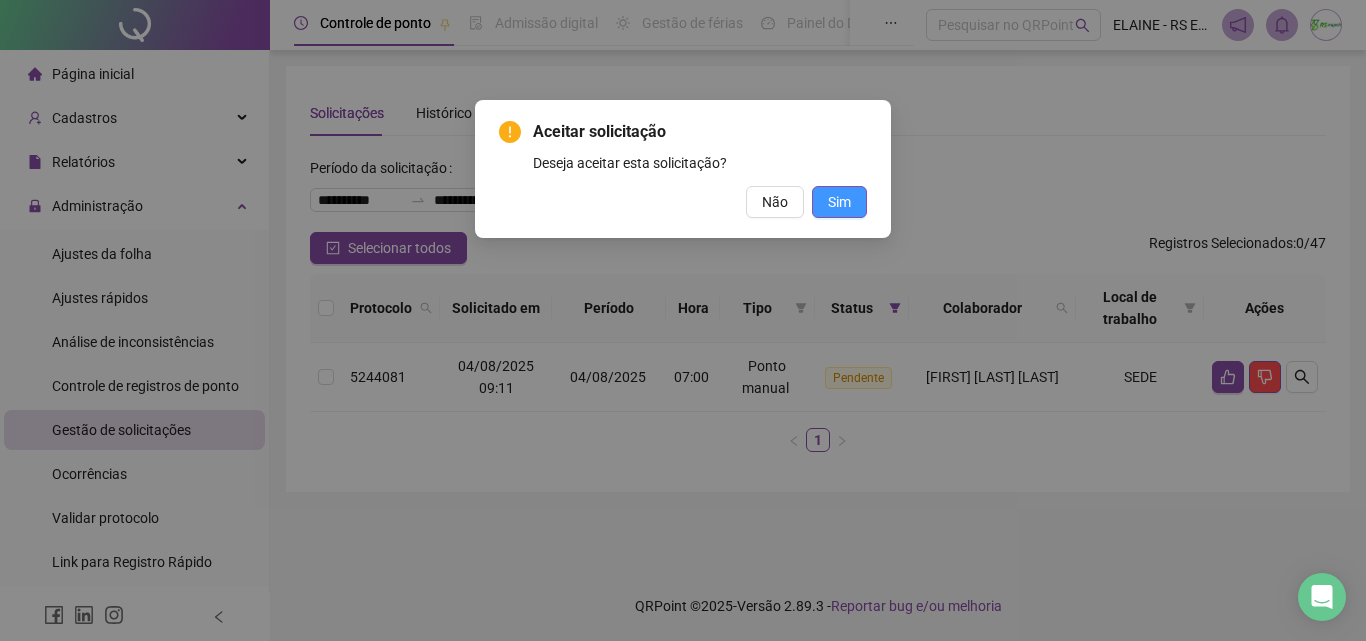click on "Sim" at bounding box center (839, 202) 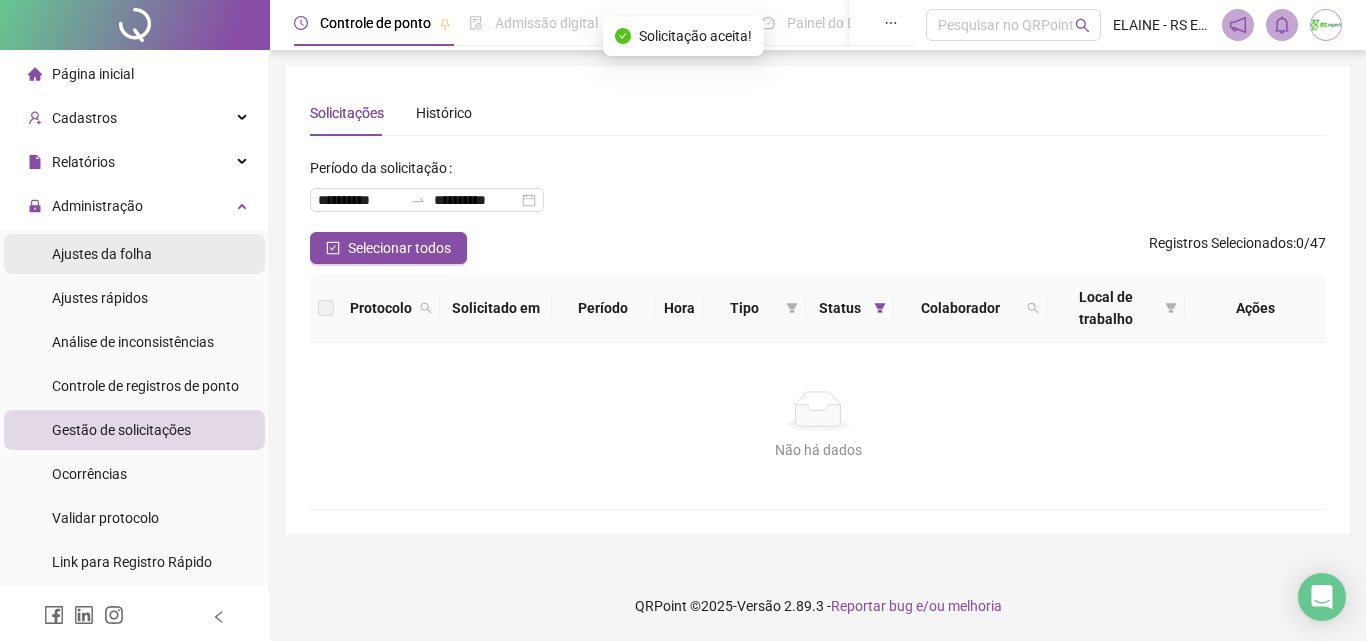 click on "Ajustes da folha" at bounding box center (102, 254) 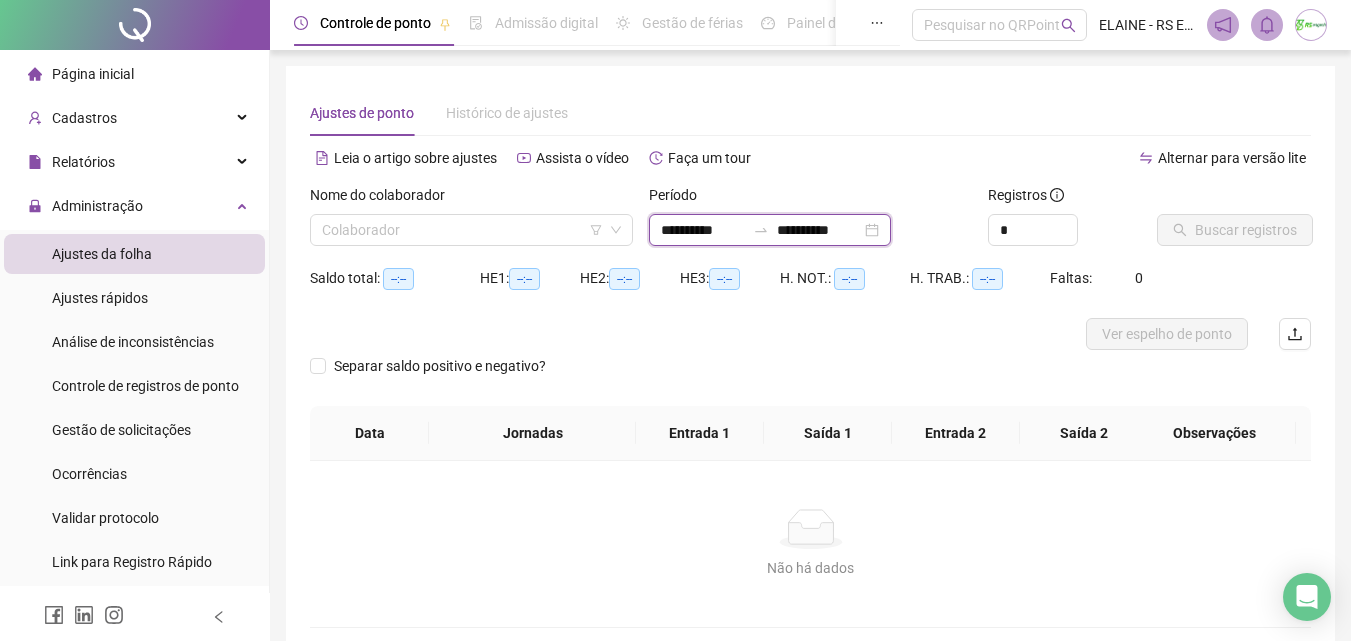 click on "**********" at bounding box center (703, 230) 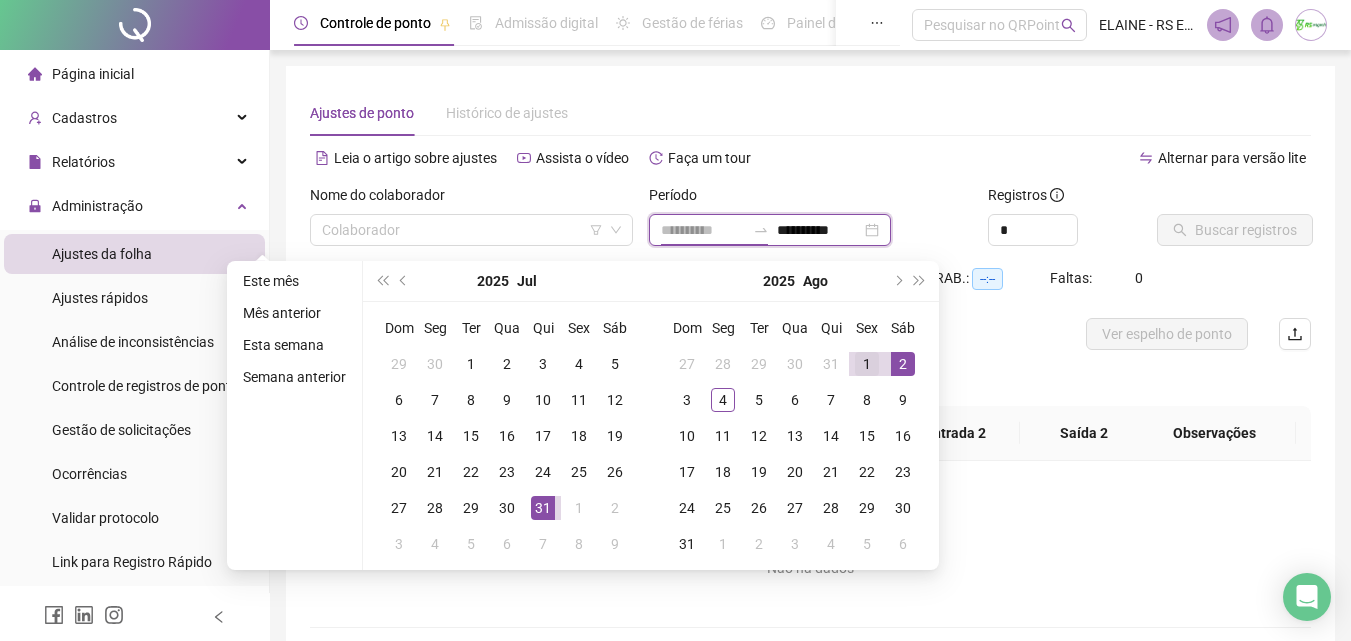 type on "**********" 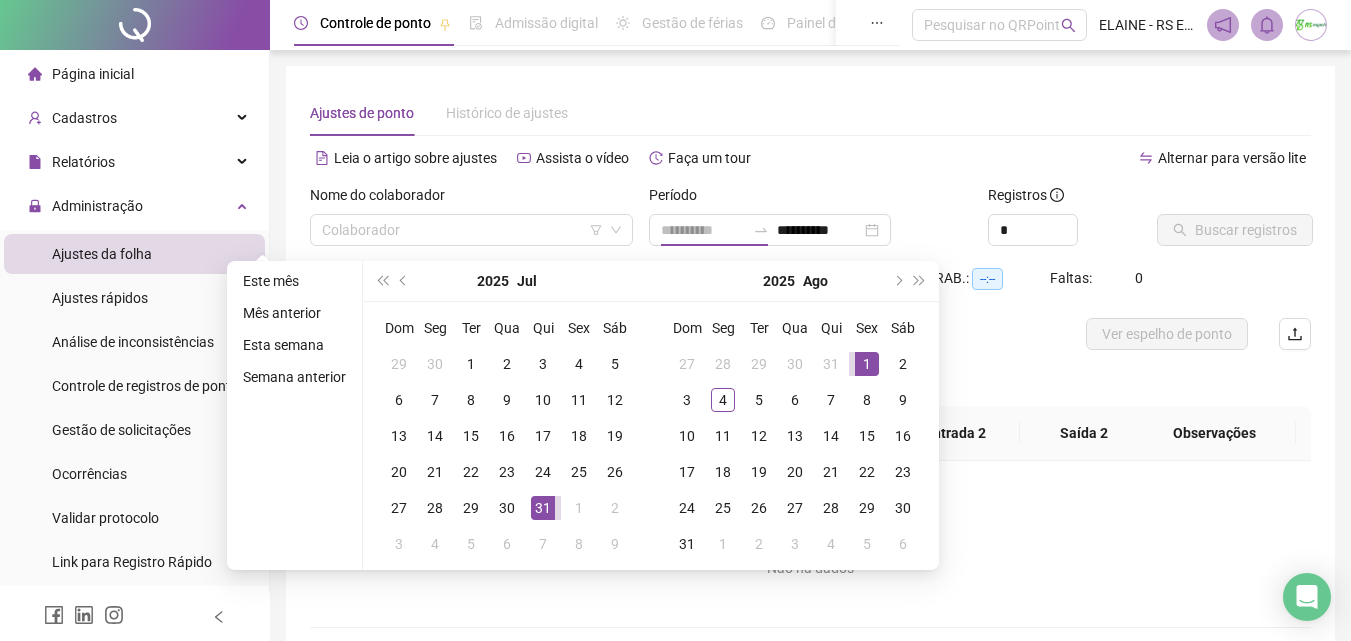 click on "1" at bounding box center (867, 364) 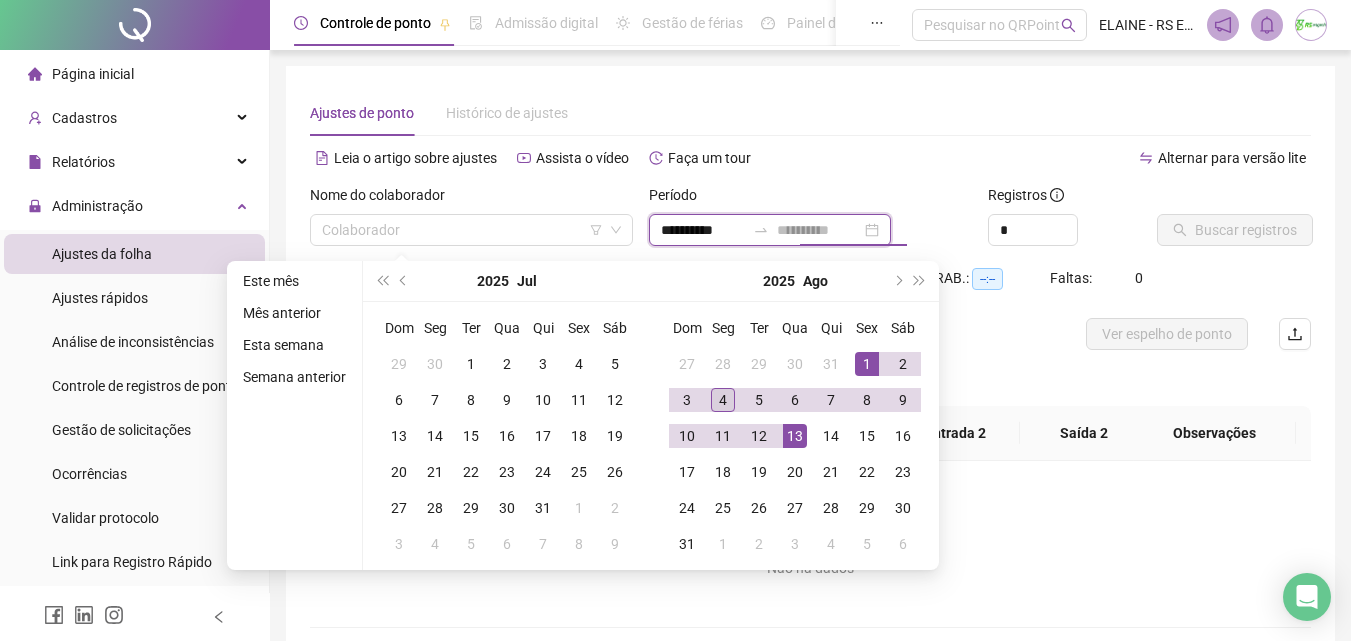 type on "**********" 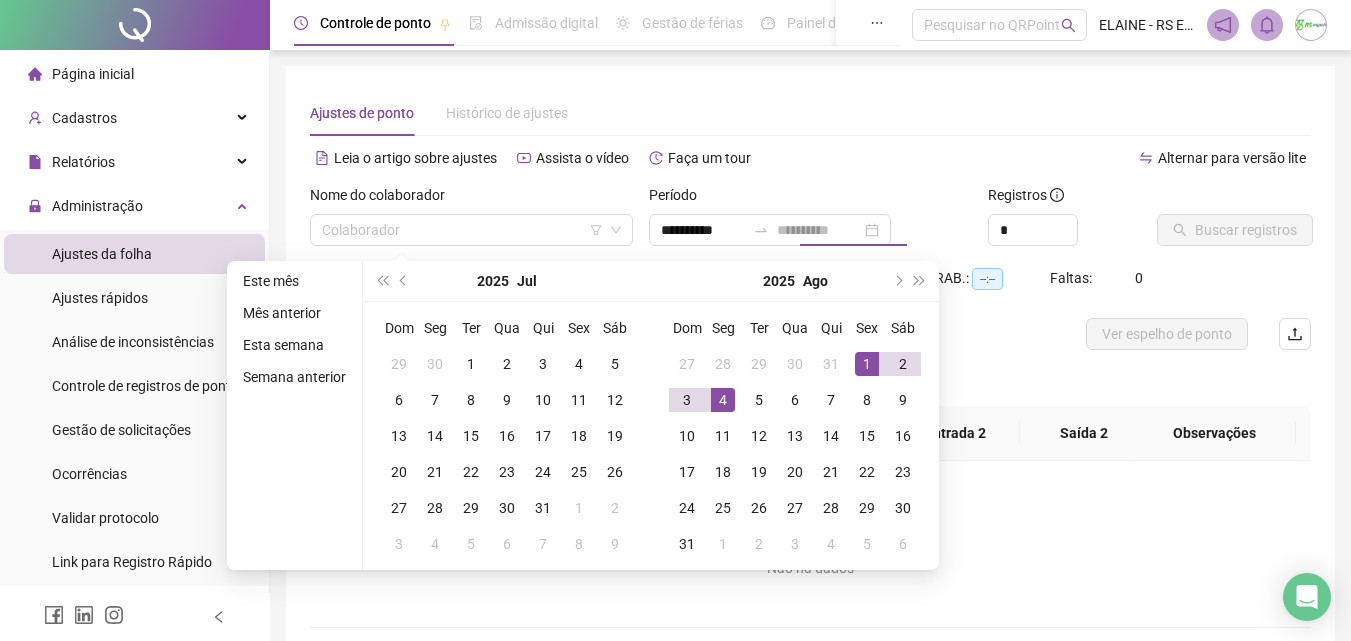 click on "4" at bounding box center [723, 400] 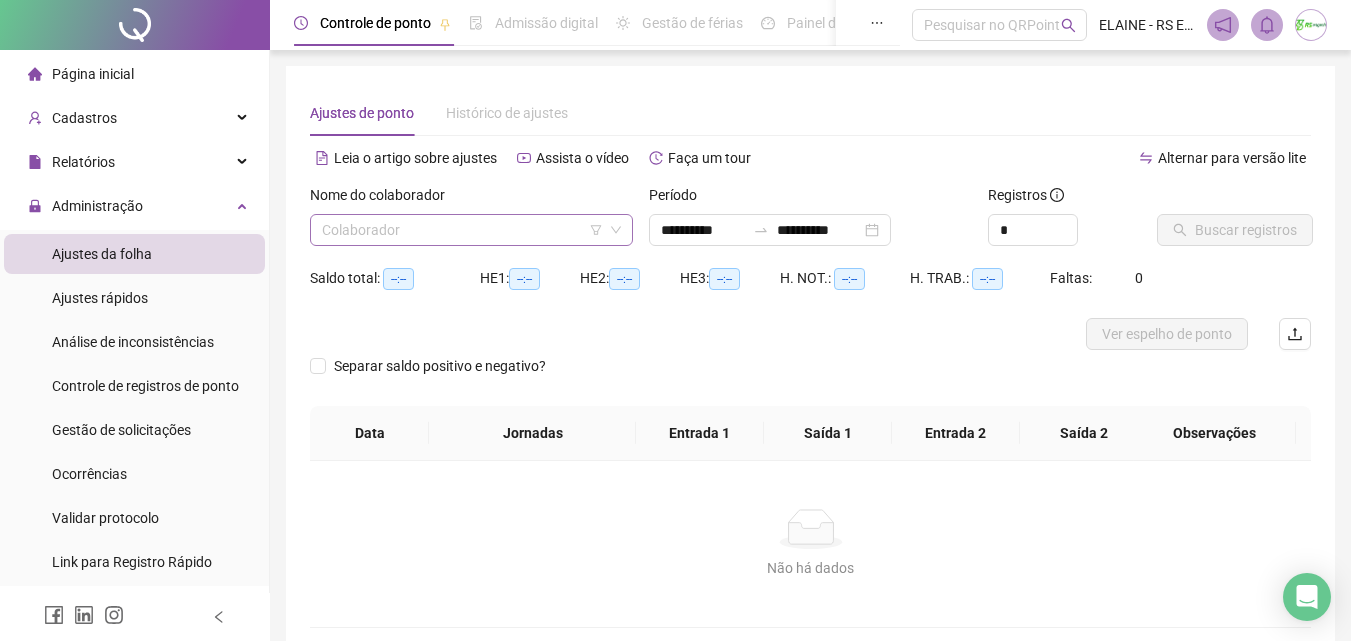 click at bounding box center (462, 230) 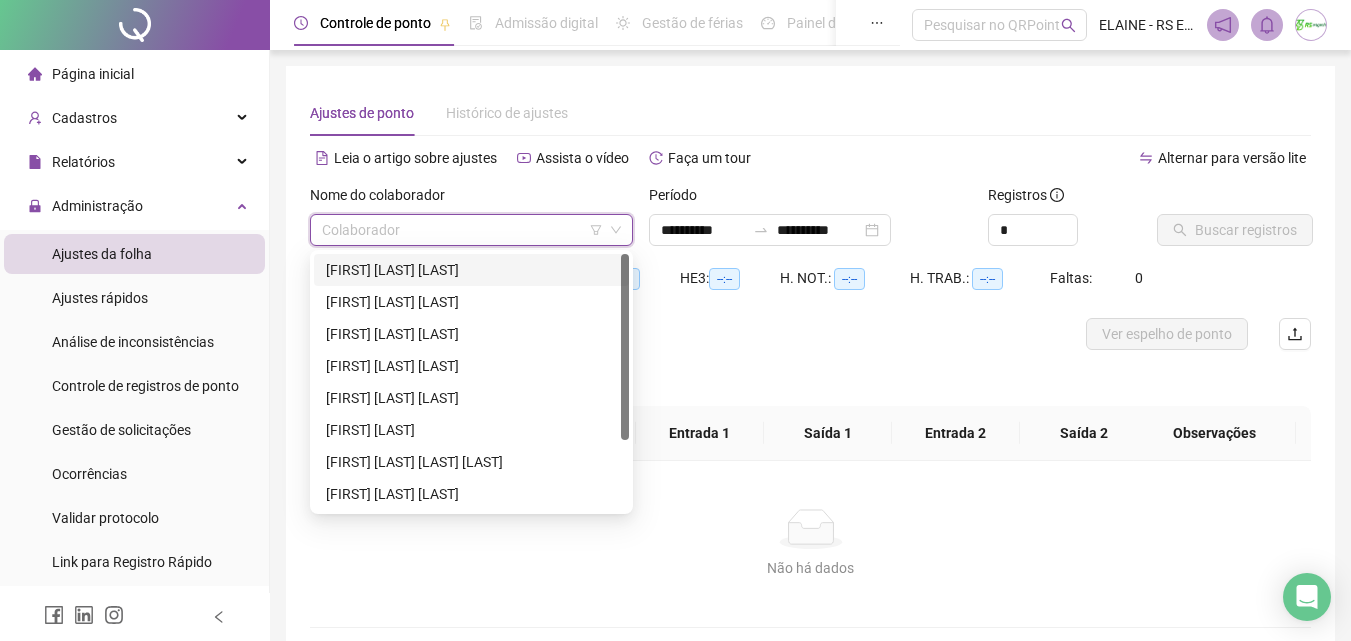 click on "[FIRST] [LAST] [LAST]" at bounding box center (471, 270) 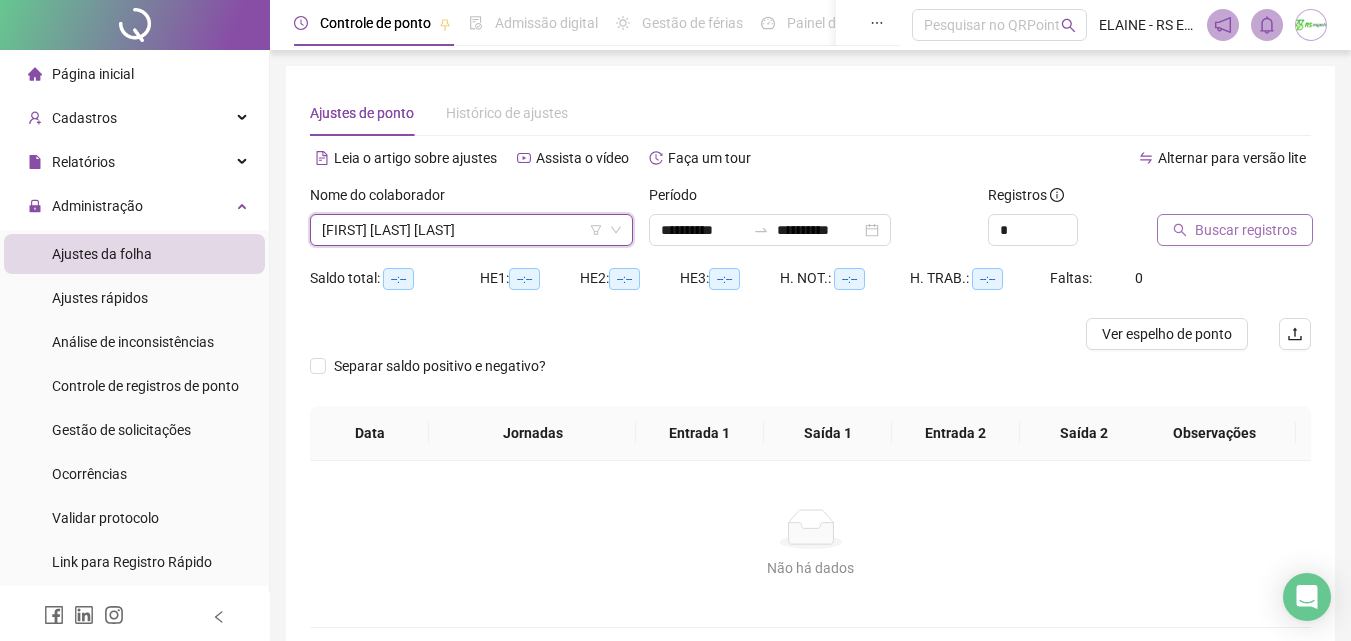 click on "Buscar registros" at bounding box center [1246, 230] 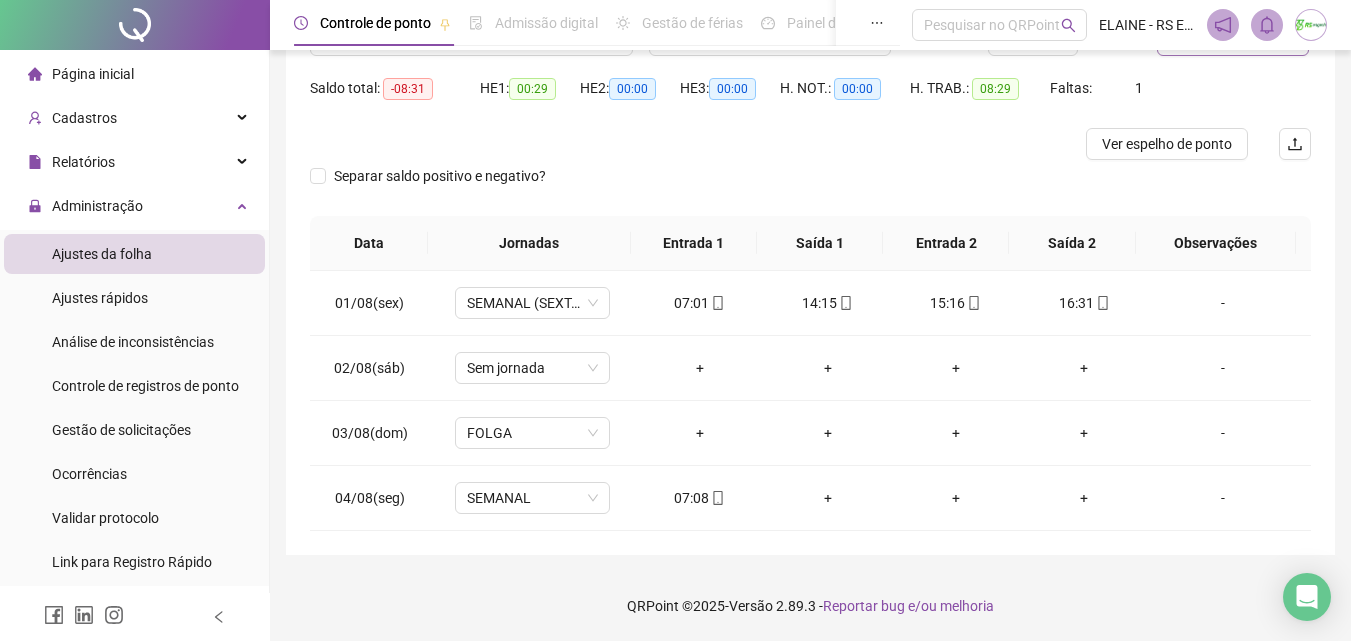 scroll, scrollTop: 90, scrollLeft: 0, axis: vertical 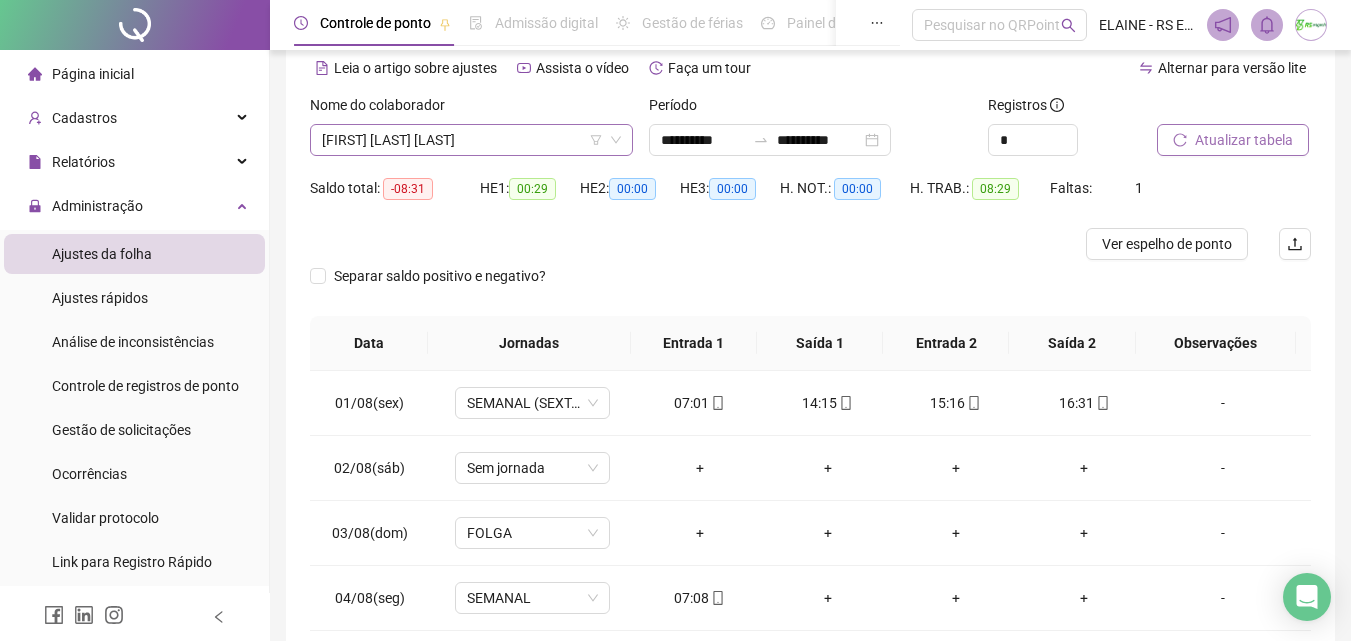 click on "[FIRST] [LAST] [LAST]" at bounding box center (471, 140) 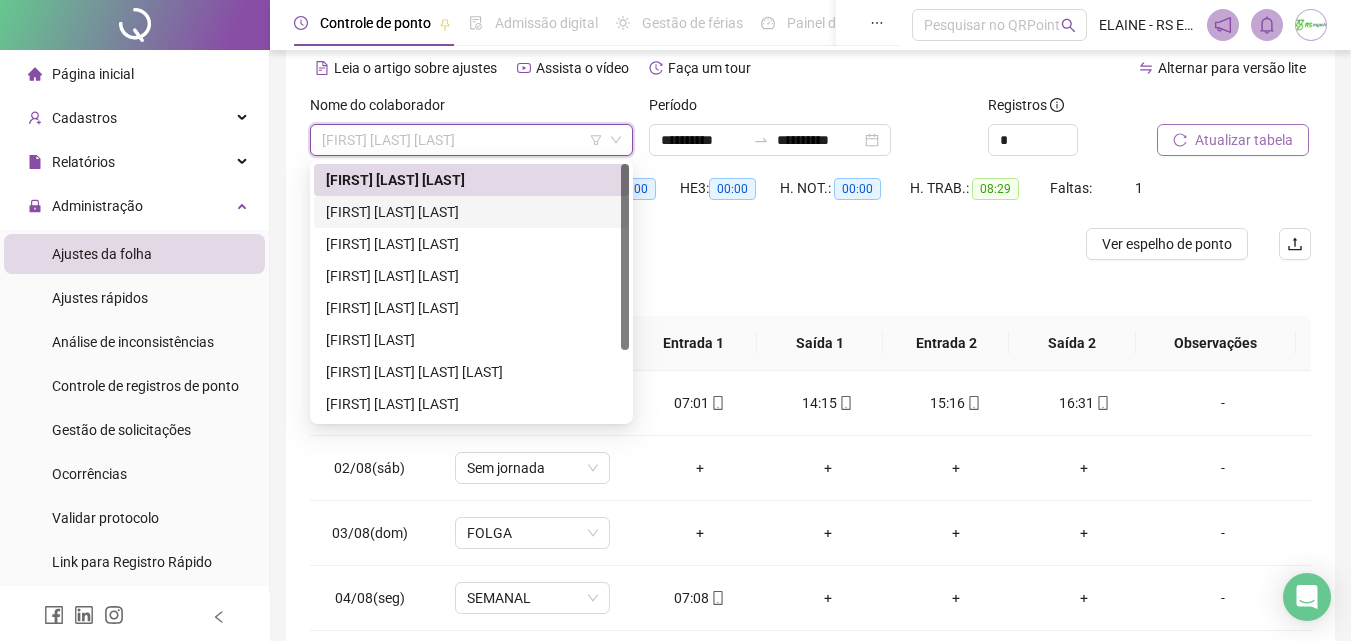 click on "[FIRST] [LAST] [LAST]" at bounding box center (471, 212) 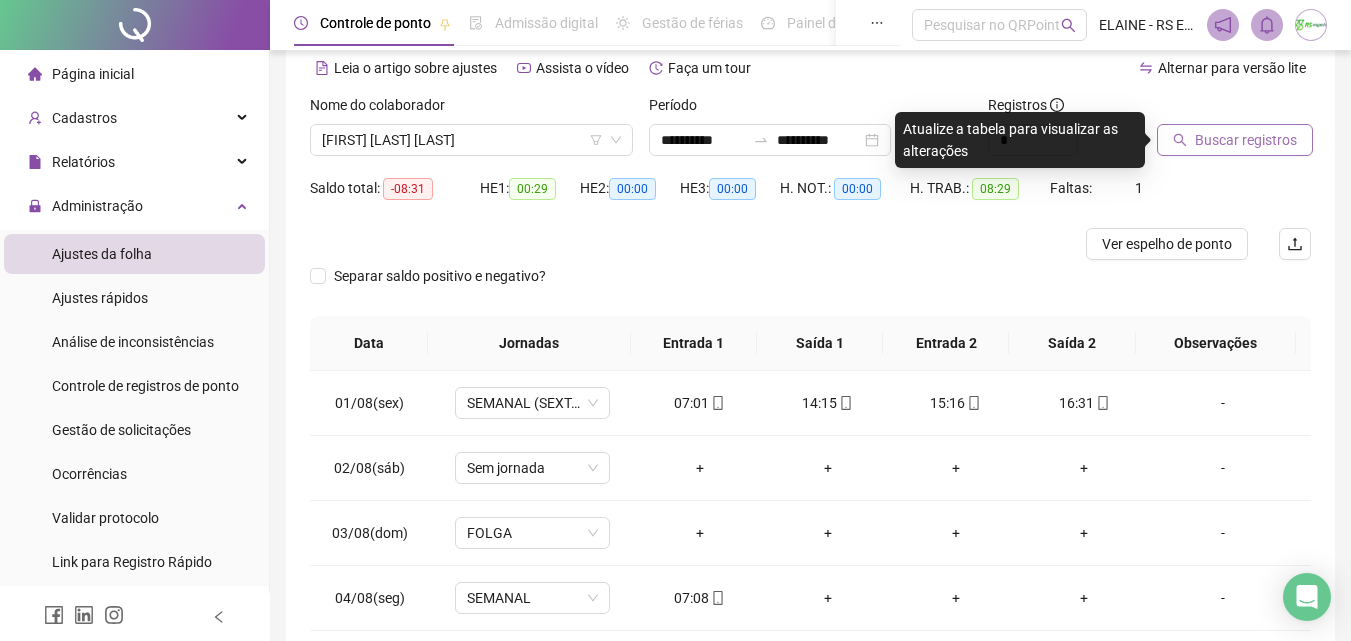 click on "Buscar registros" at bounding box center [1246, 140] 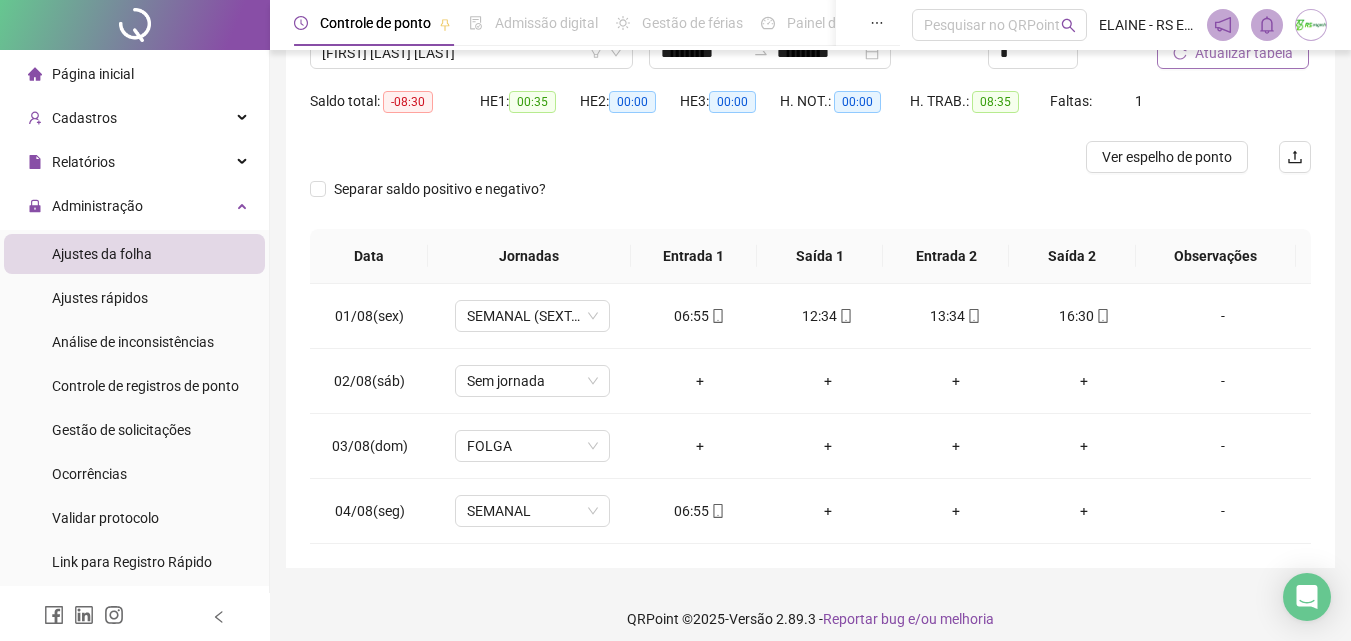 scroll, scrollTop: 90, scrollLeft: 0, axis: vertical 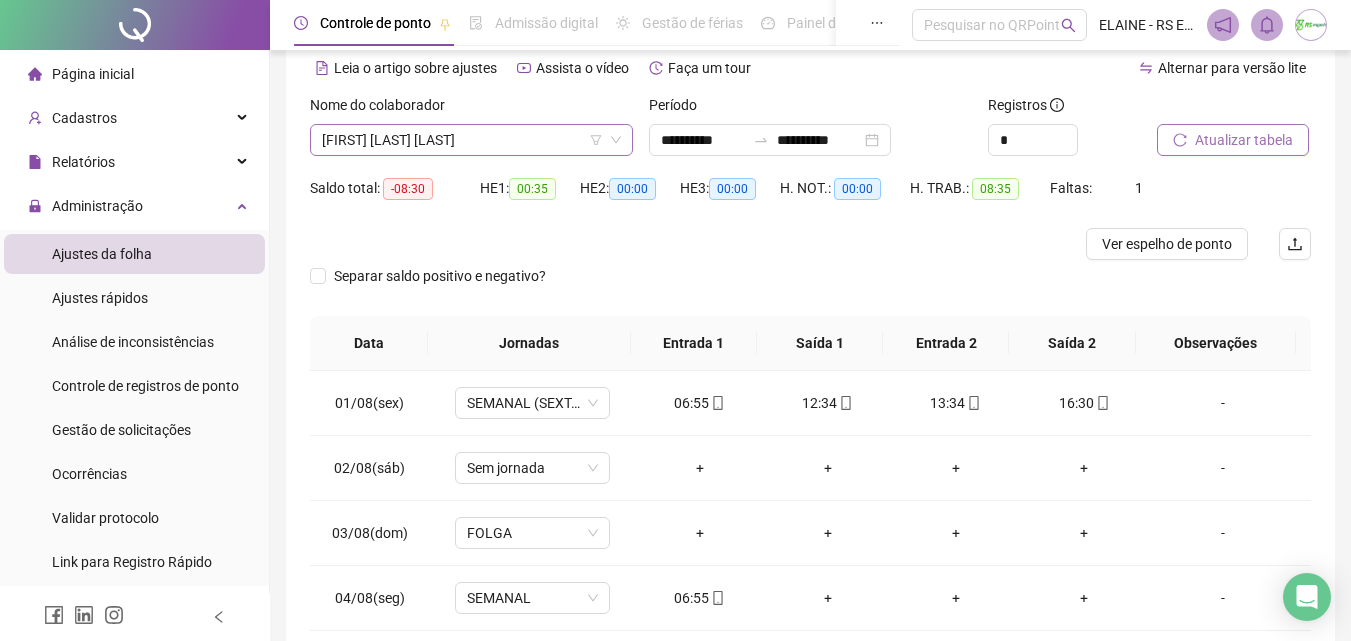 click on "[FIRST] [LAST] [LAST]" at bounding box center [471, 140] 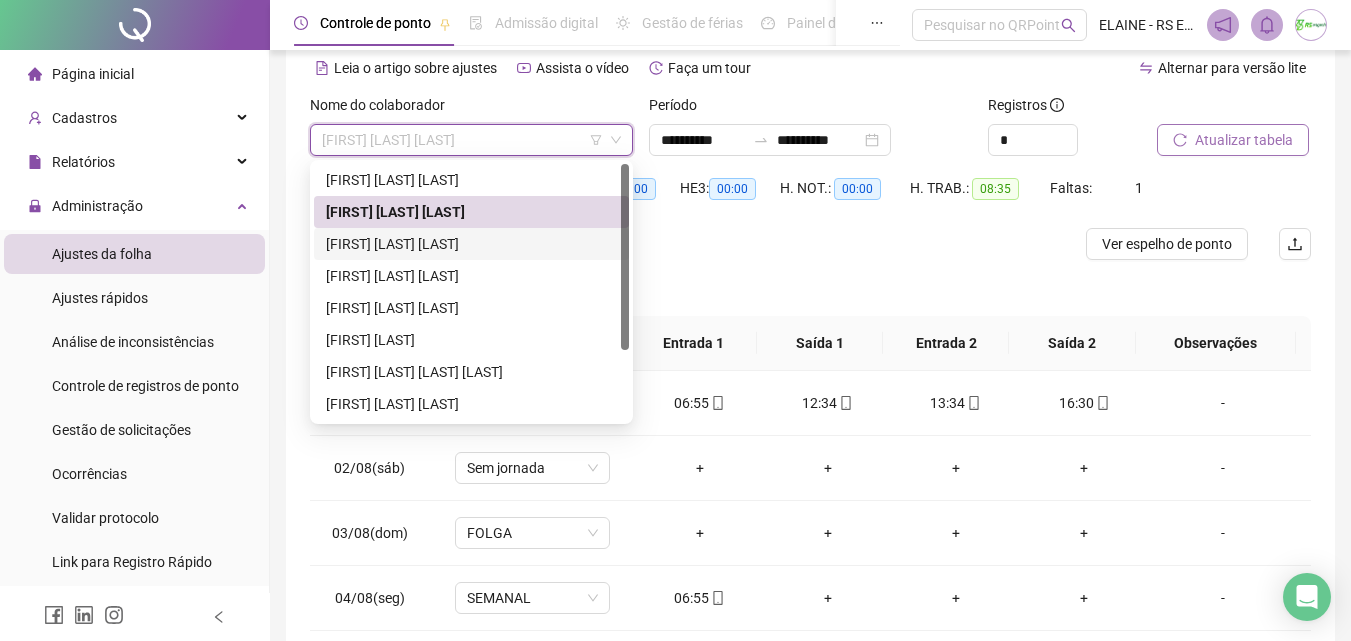 click on "[FIRST] [LAST] [LAST]" at bounding box center [471, 244] 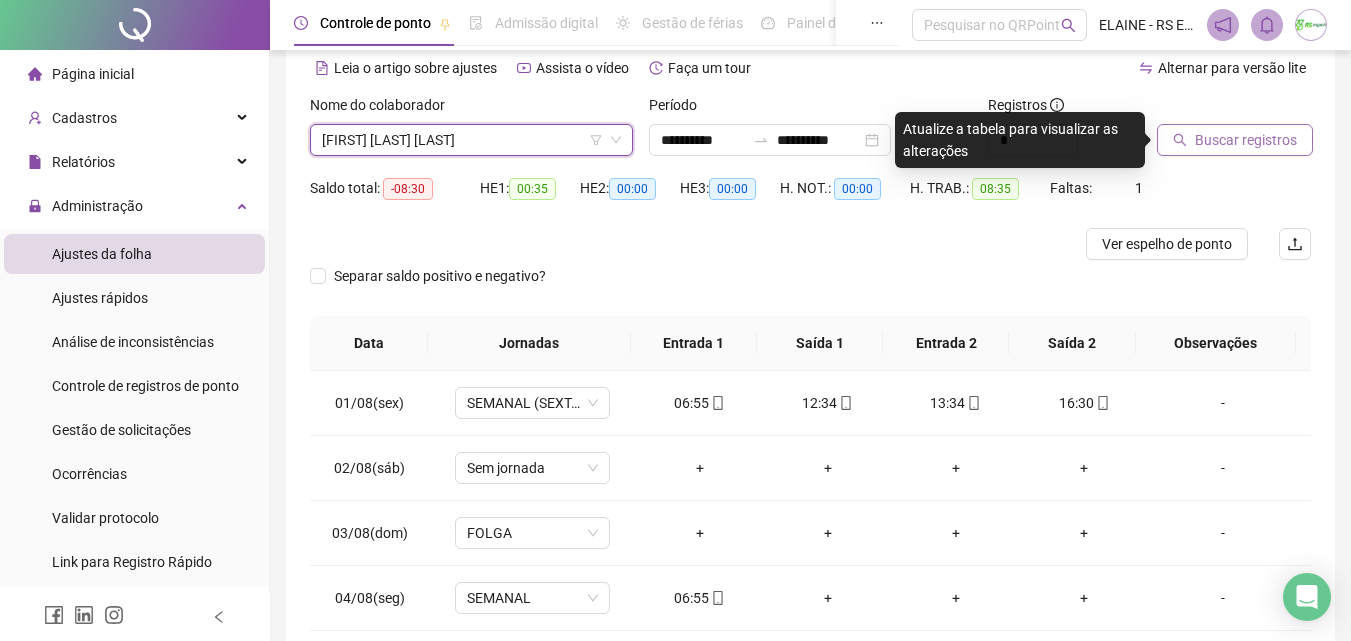 click 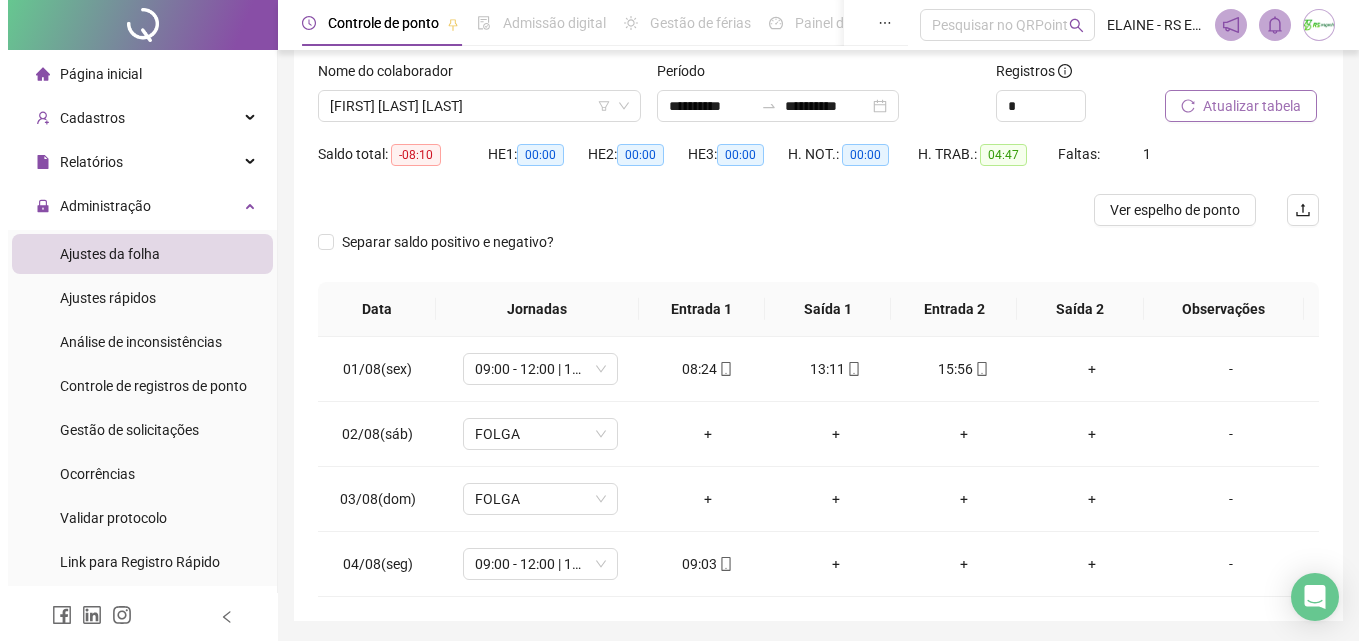 scroll, scrollTop: 90, scrollLeft: 0, axis: vertical 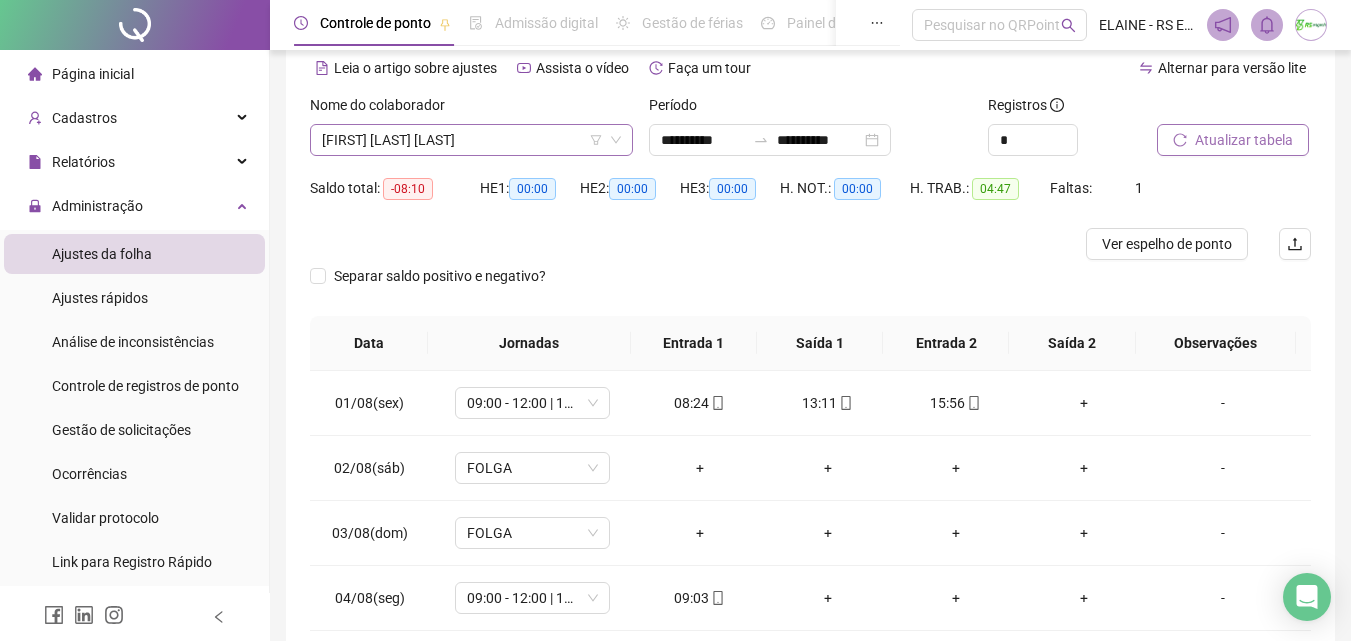 click on "[FIRST] [LAST] [LAST]" at bounding box center [471, 140] 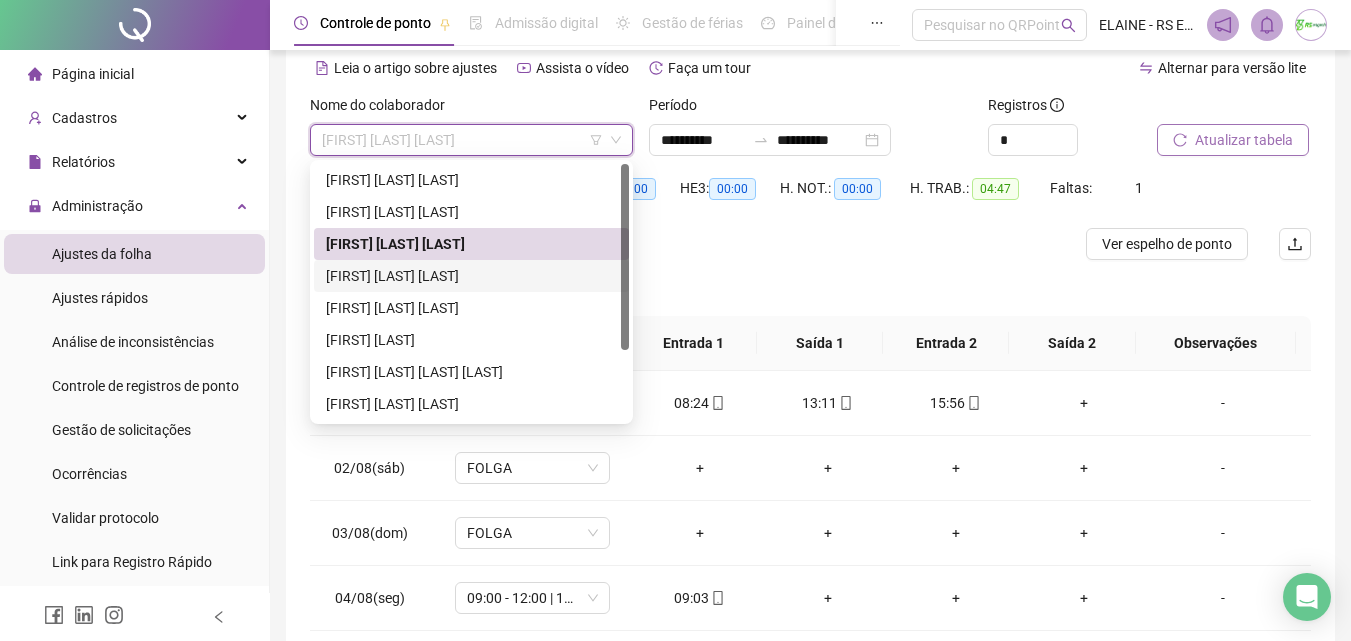 click on "[FIRST] [LAST] [LAST]" at bounding box center (471, 276) 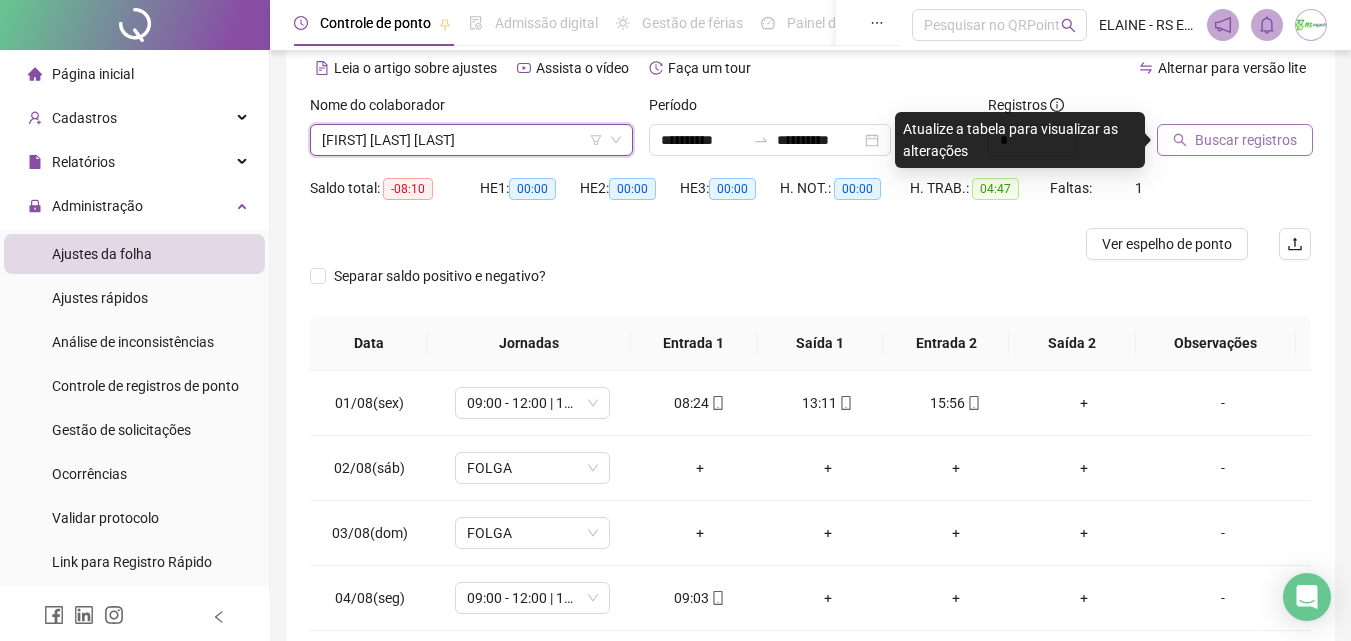 click on "Buscar registros" at bounding box center [1246, 140] 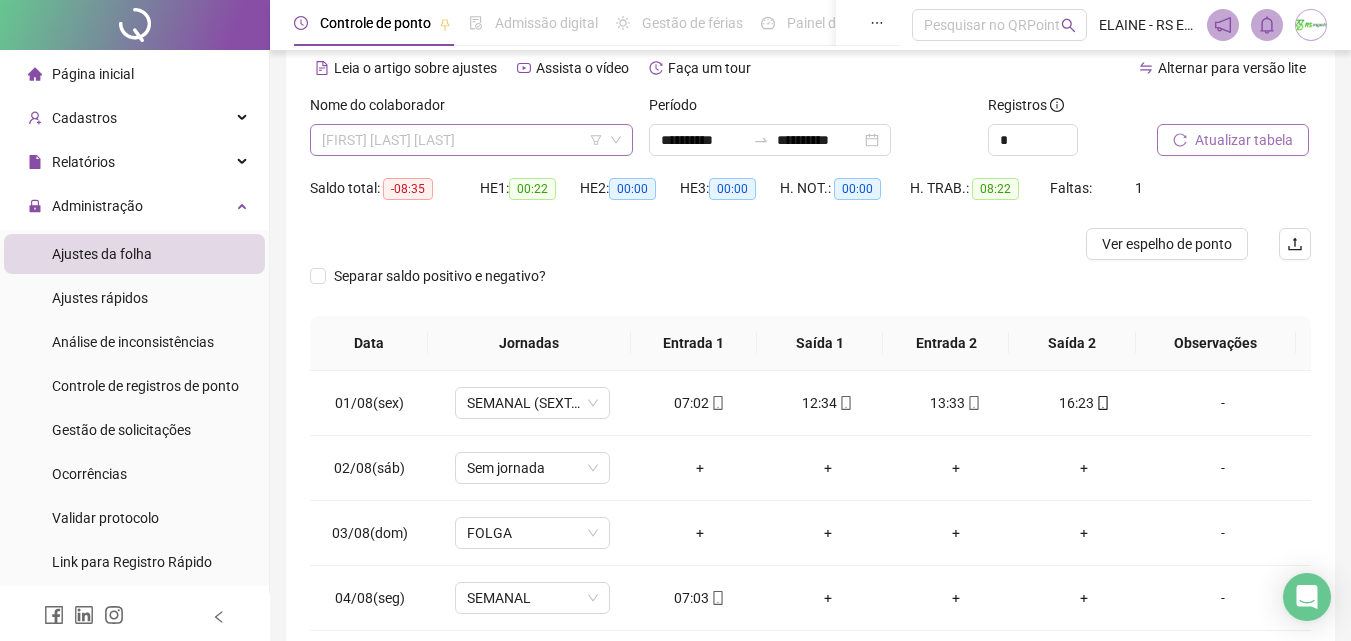 click on "[FIRST] [LAST] [LAST]" at bounding box center [471, 140] 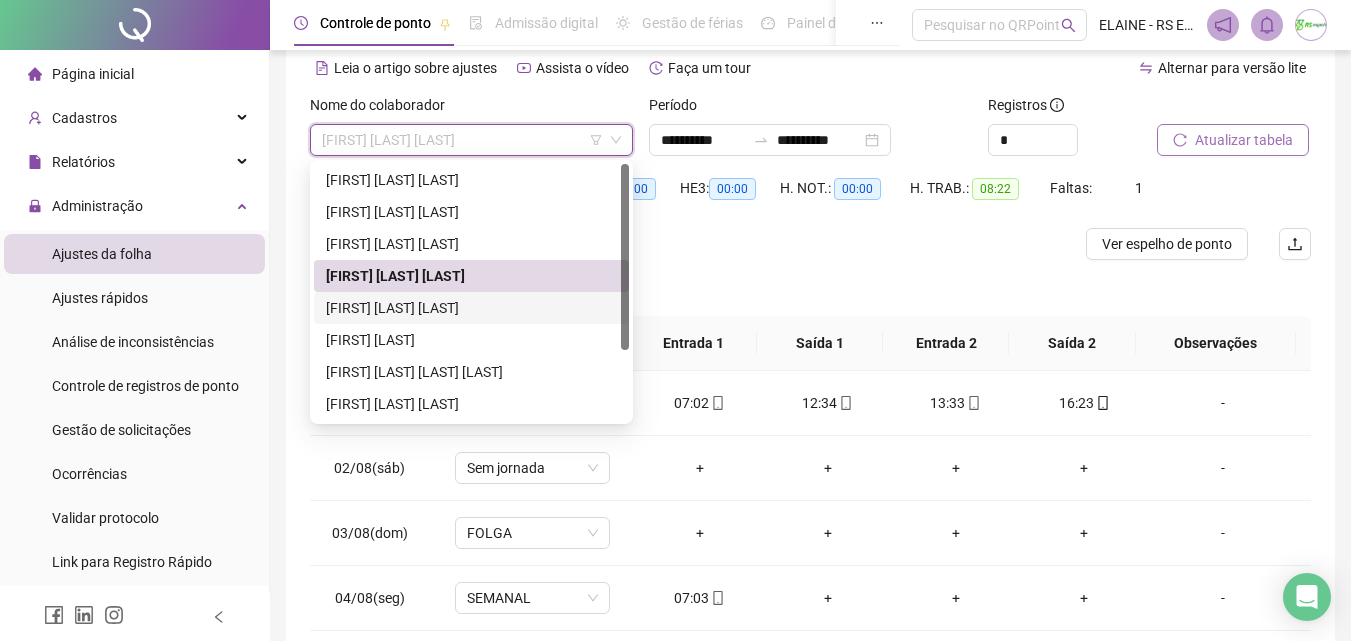 click on "[FIRST] [LAST] [LAST]" at bounding box center (471, 308) 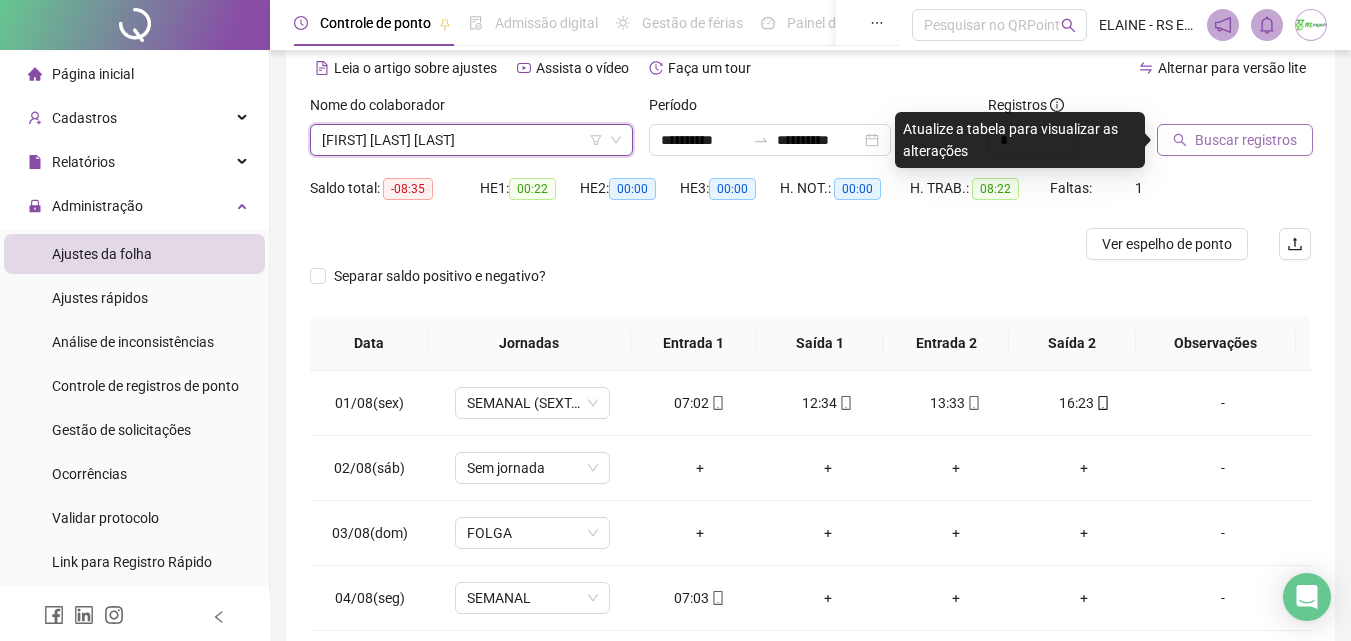 click on "Buscar registros" at bounding box center [1246, 140] 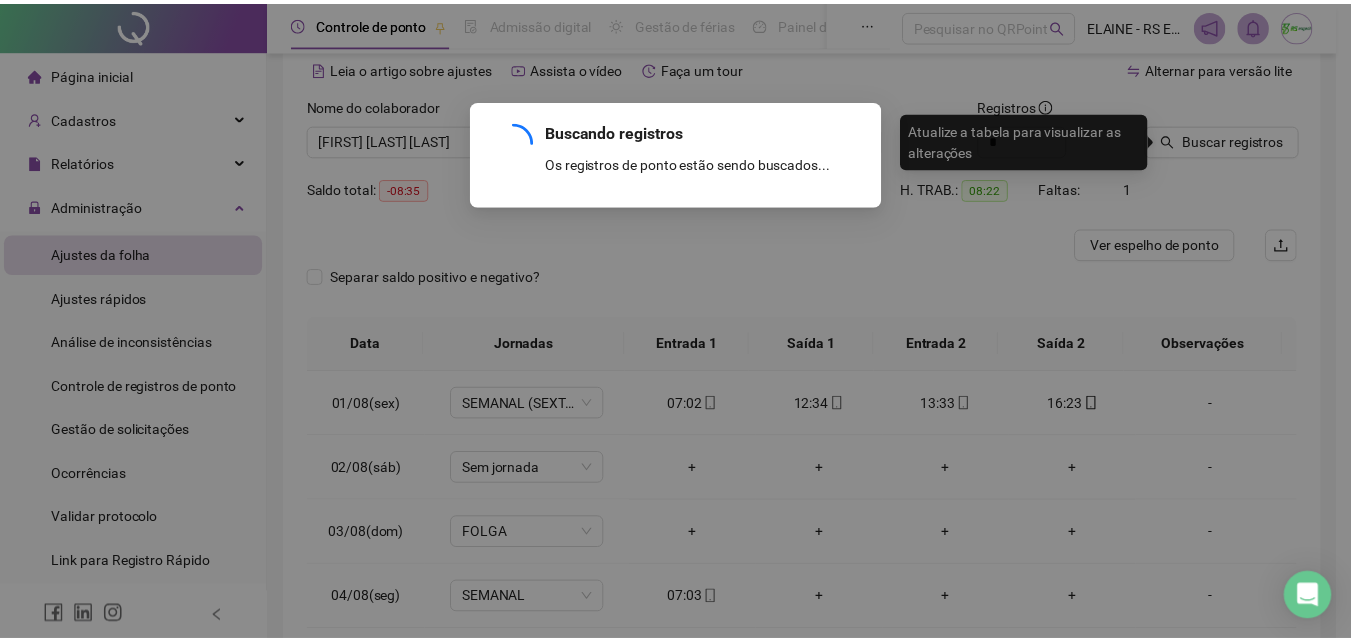 scroll, scrollTop: 0, scrollLeft: 0, axis: both 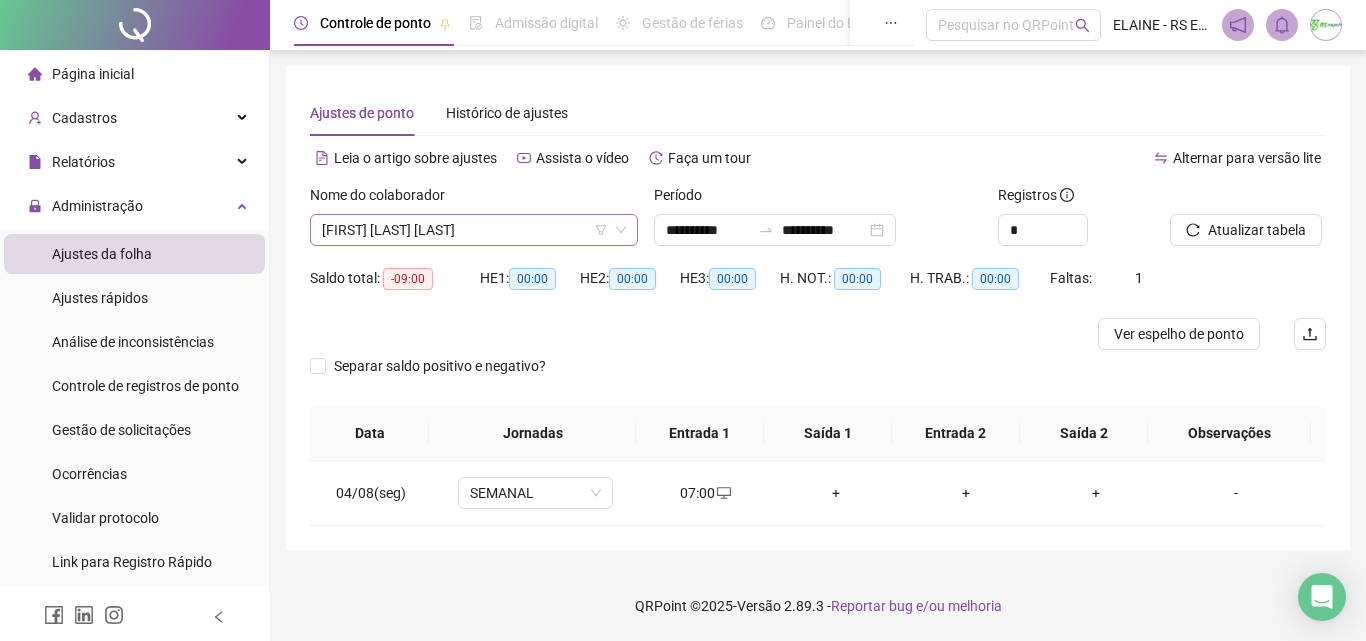 click on "[FIRST] [LAST] [LAST]" at bounding box center (474, 230) 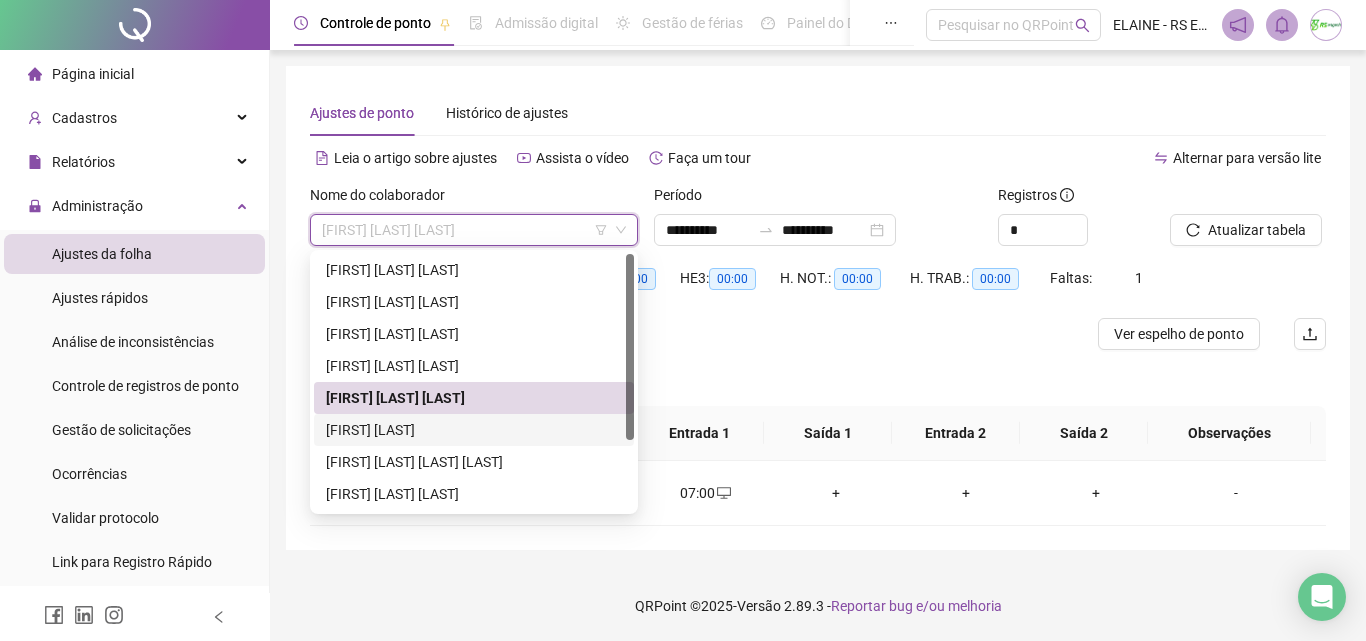 click on "[FIRST] [LAST]" at bounding box center (474, 430) 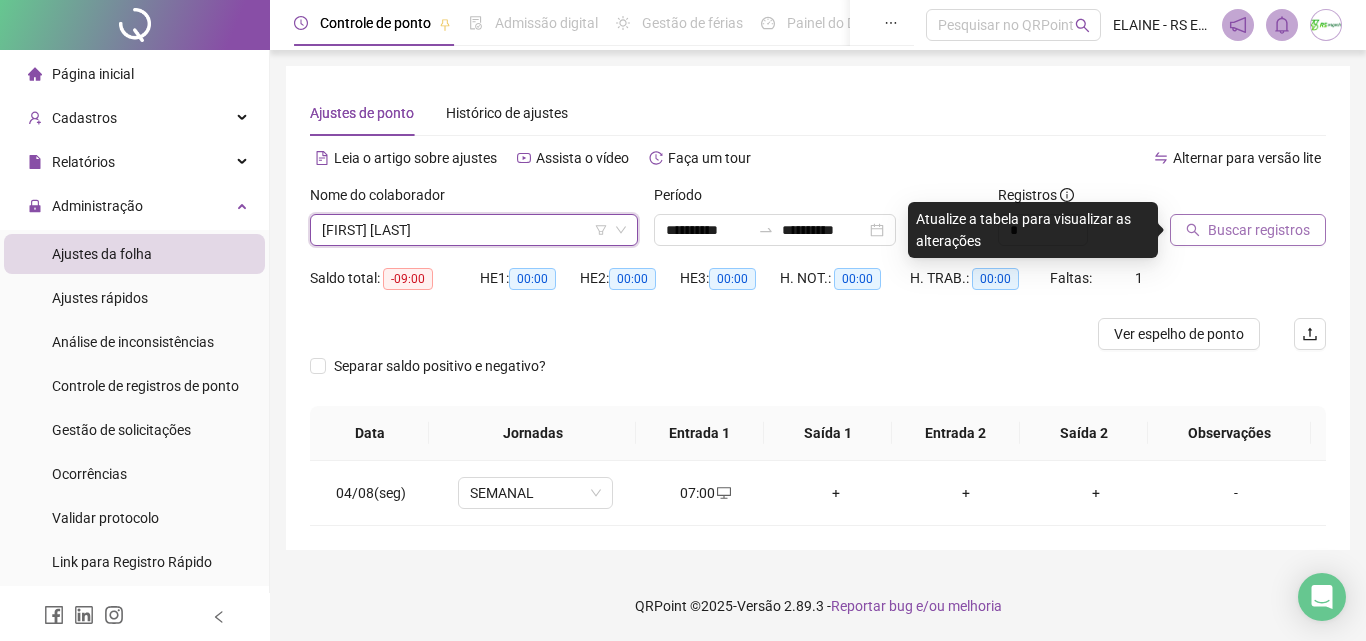 click on "Buscar registros" at bounding box center (1248, 230) 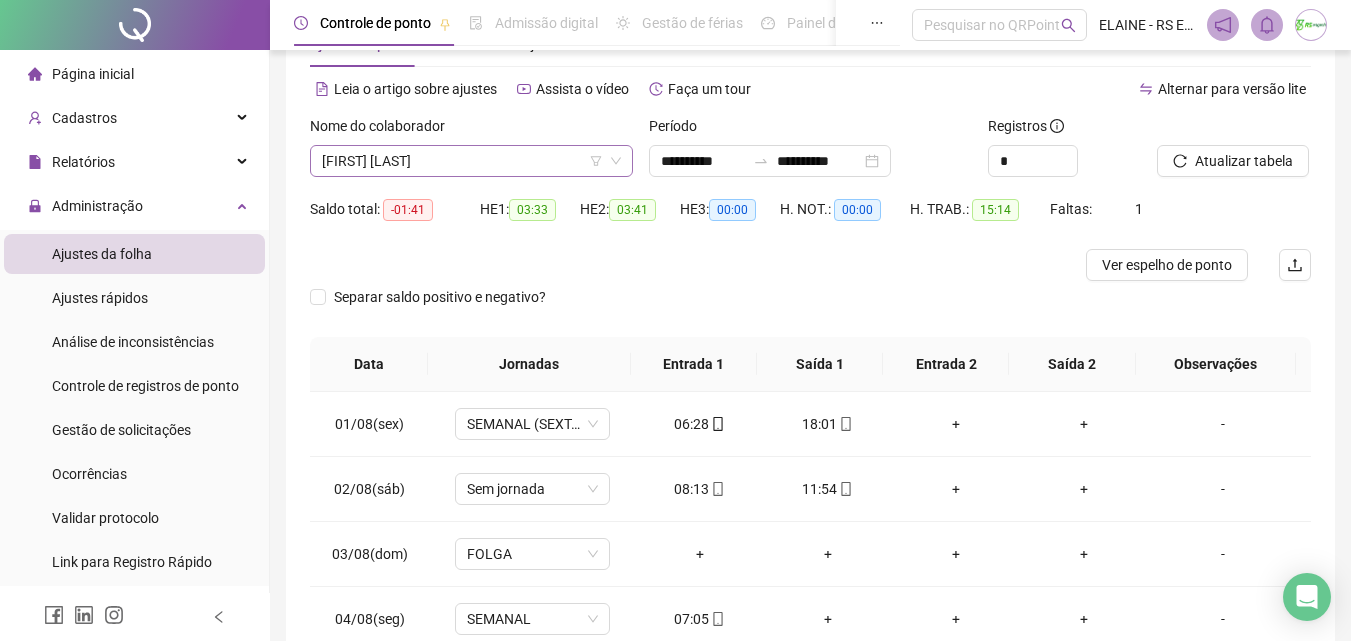 scroll, scrollTop: 100, scrollLeft: 0, axis: vertical 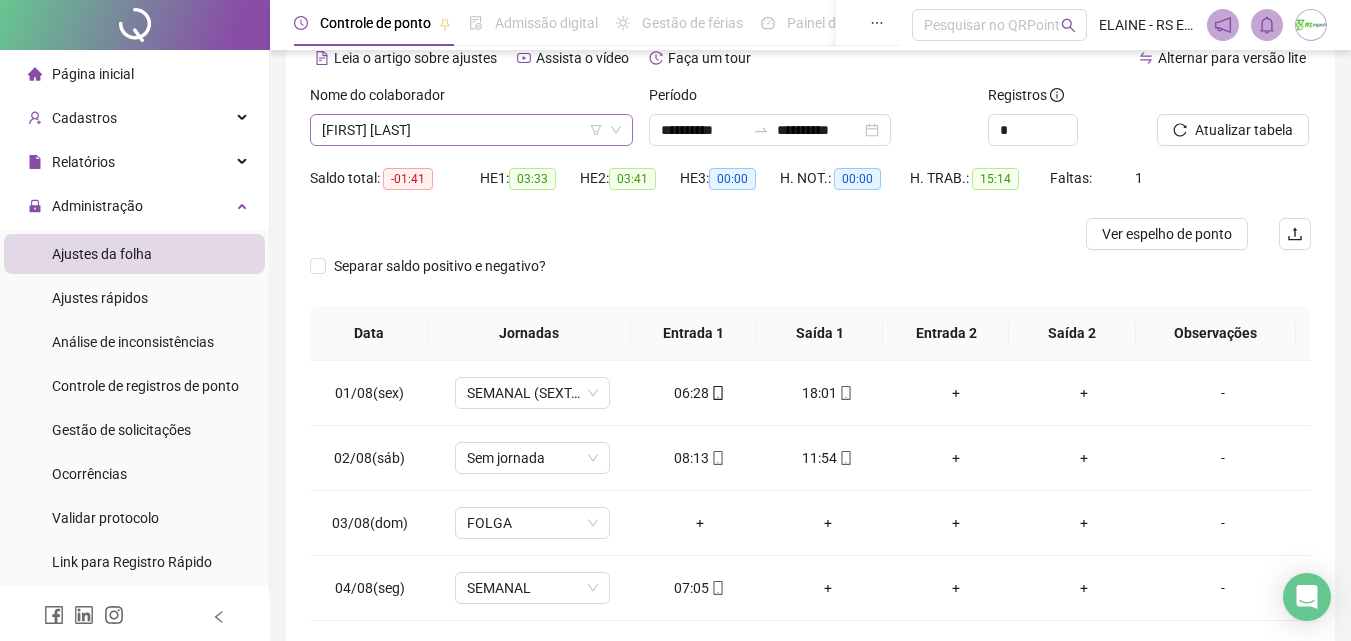 click on "[FIRST] [LAST]" at bounding box center (471, 130) 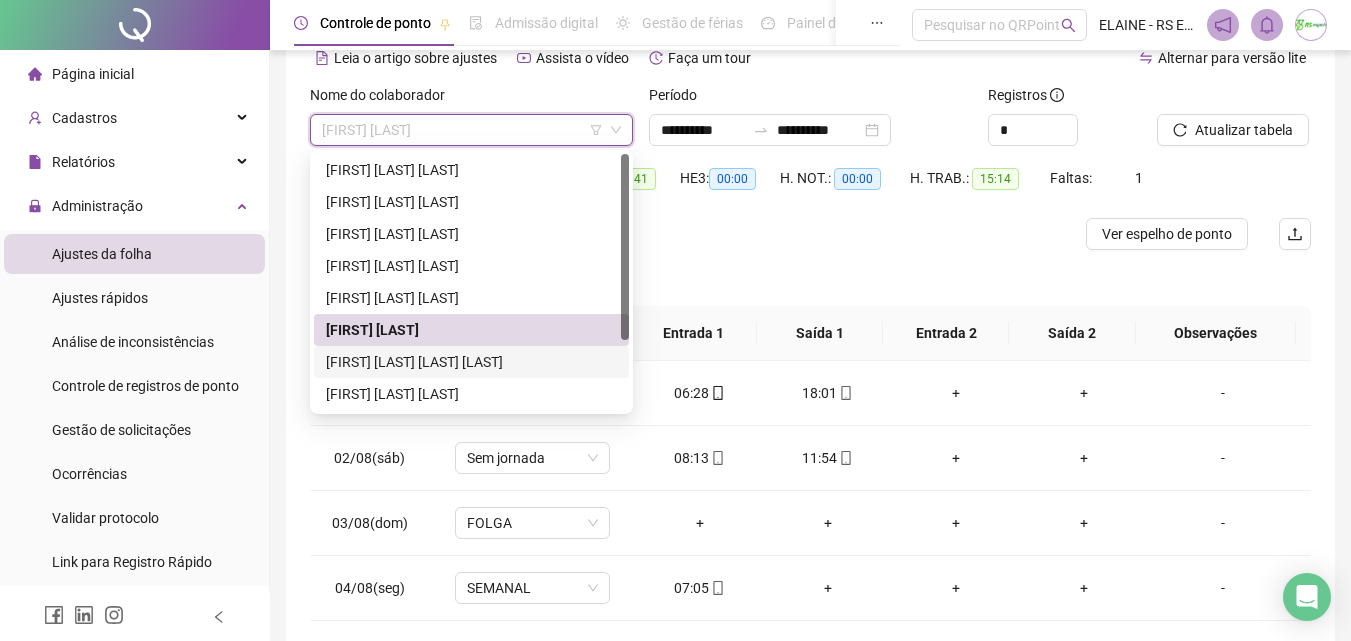click on "[FIRST] [LAST] [LAST] [LAST]" at bounding box center (471, 362) 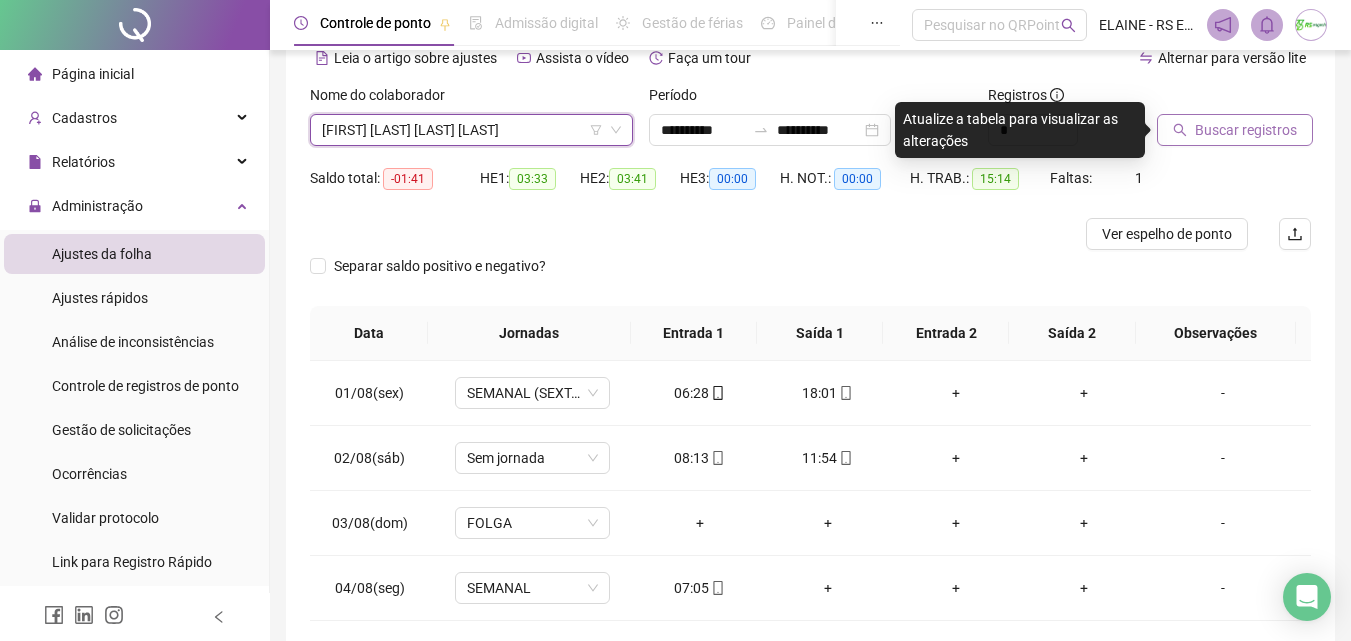 click on "Buscar registros" at bounding box center (1246, 130) 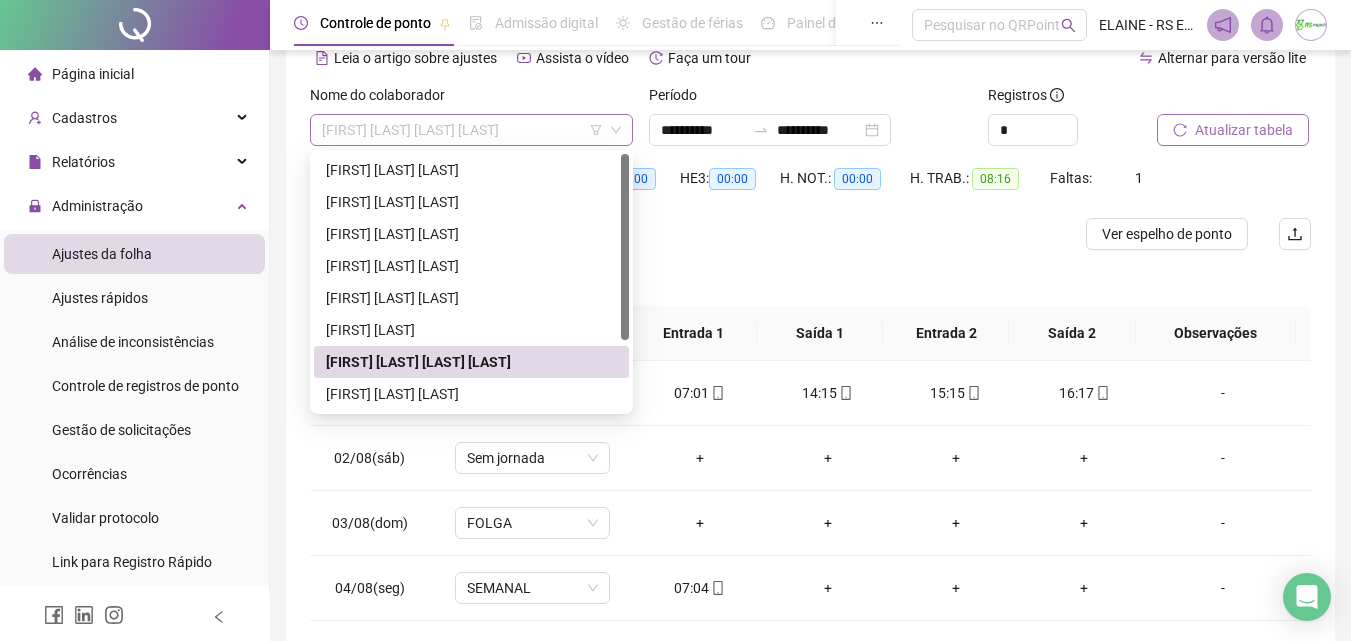 click on "[FIRST] [LAST] [LAST] [LAST]" at bounding box center (471, 130) 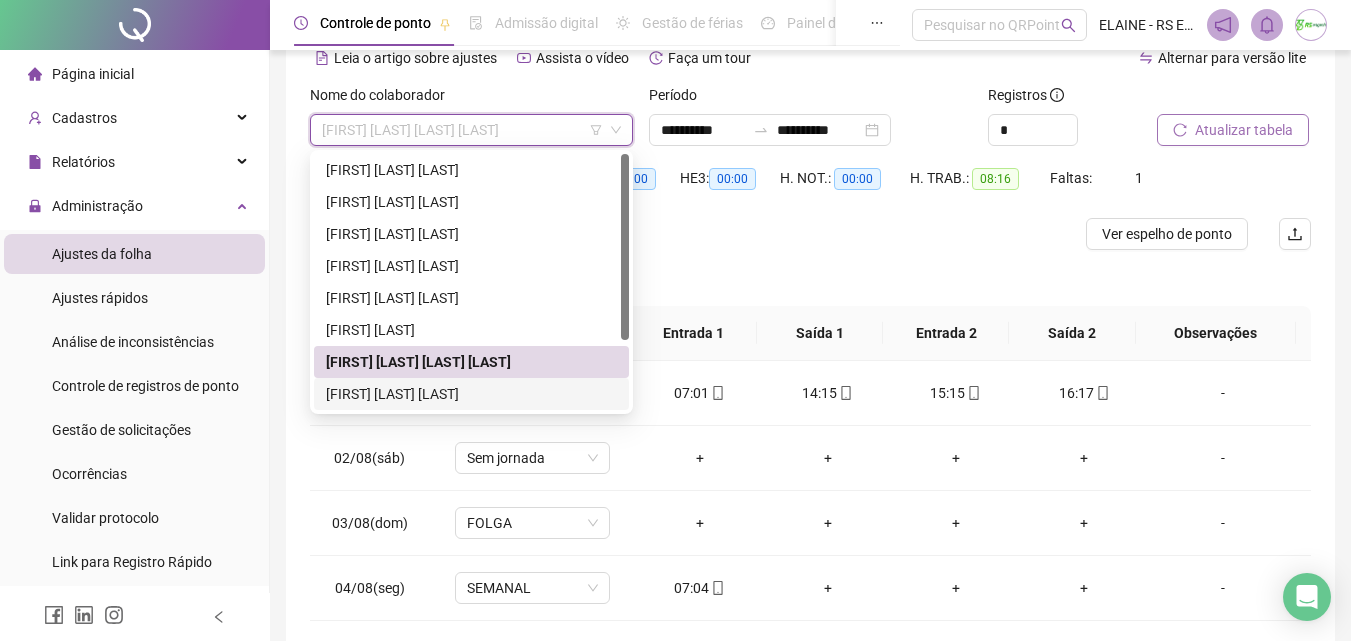 click on "[FIRST] [LAST] [LAST]" at bounding box center (471, 394) 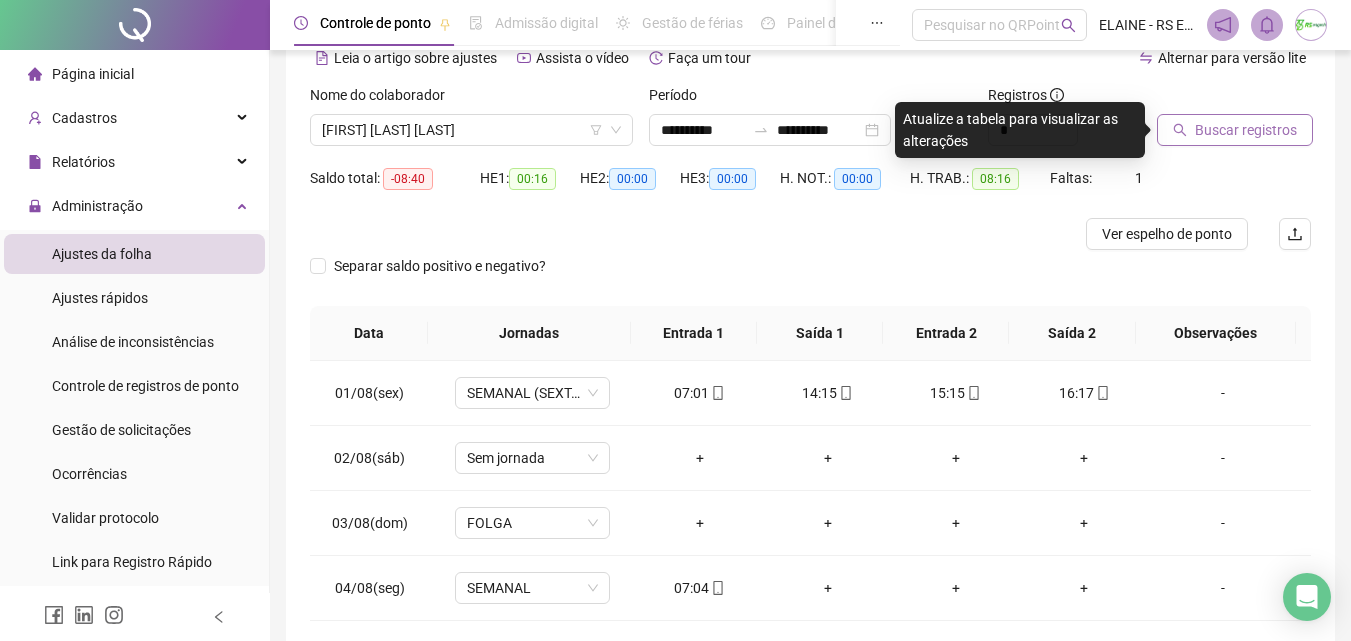 click 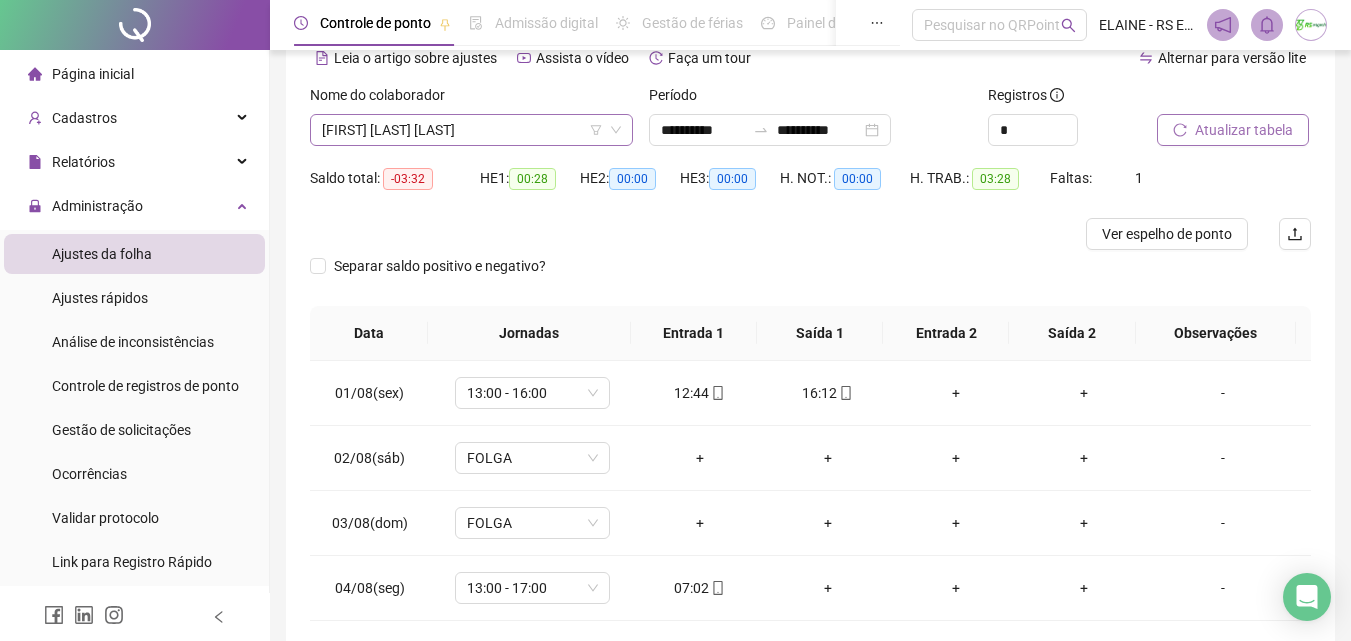 click on "[FIRST] [LAST] [LAST]" at bounding box center (471, 130) 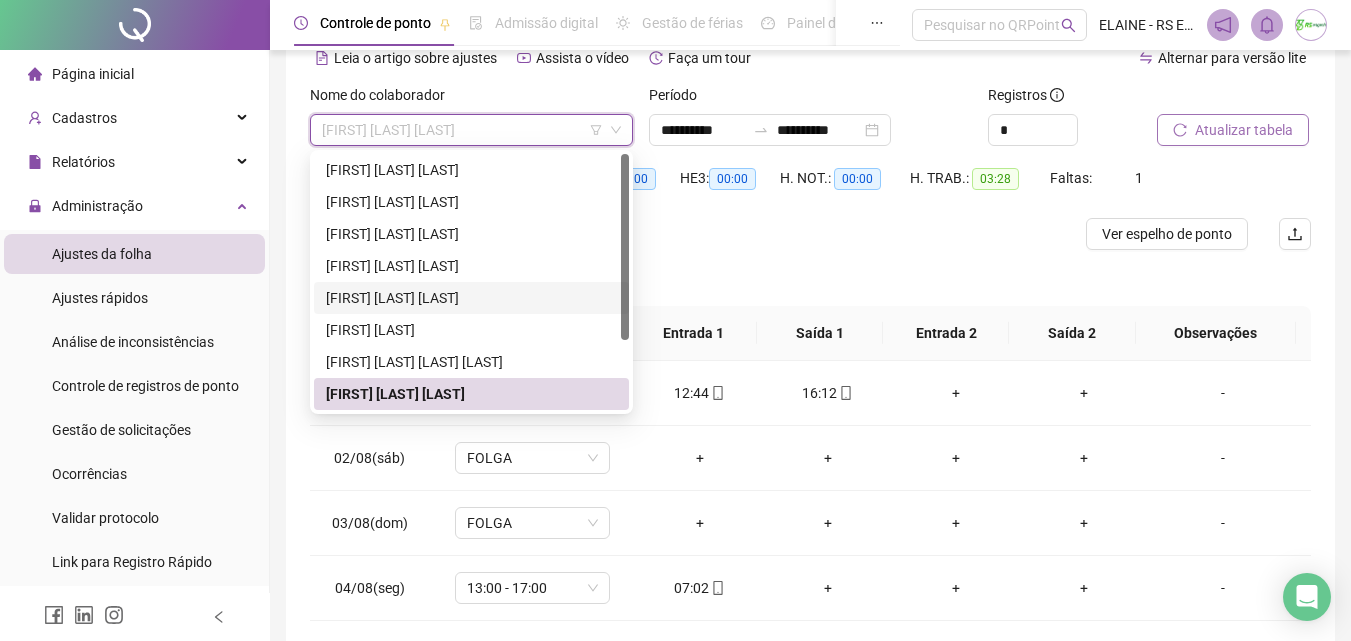scroll, scrollTop: 96, scrollLeft: 0, axis: vertical 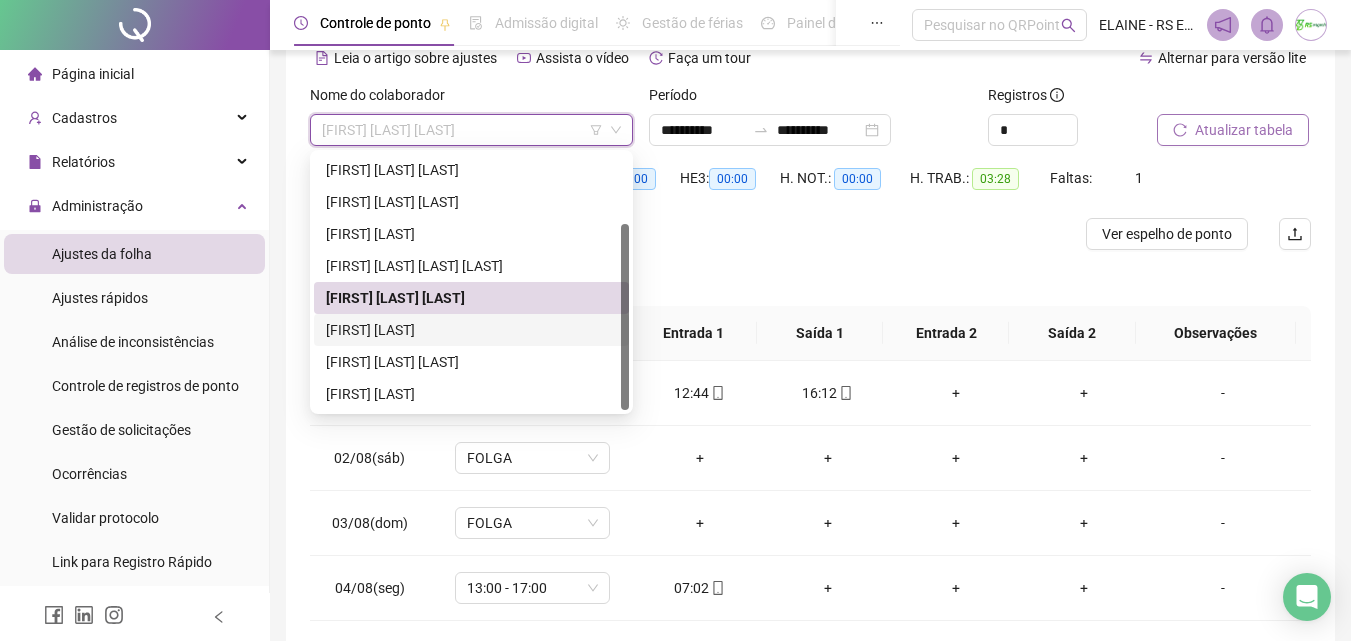 click on "[FIRST] [LAST]" at bounding box center (471, 330) 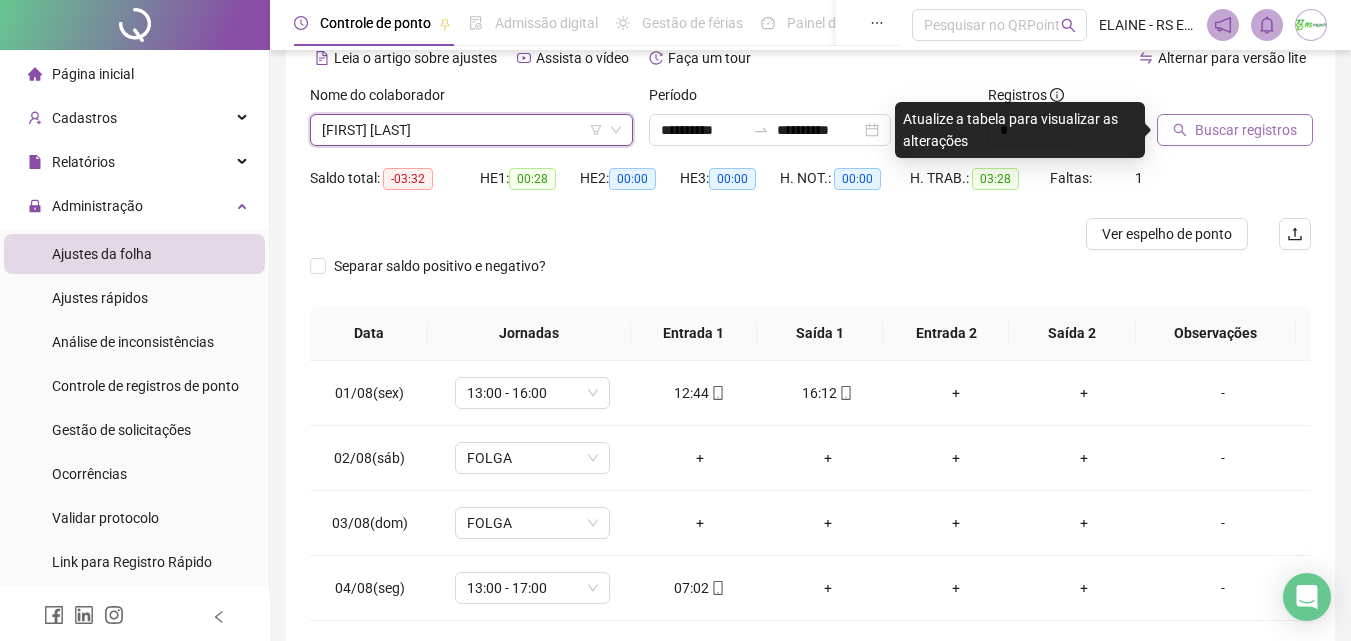 click on "Buscar registros" at bounding box center (1246, 130) 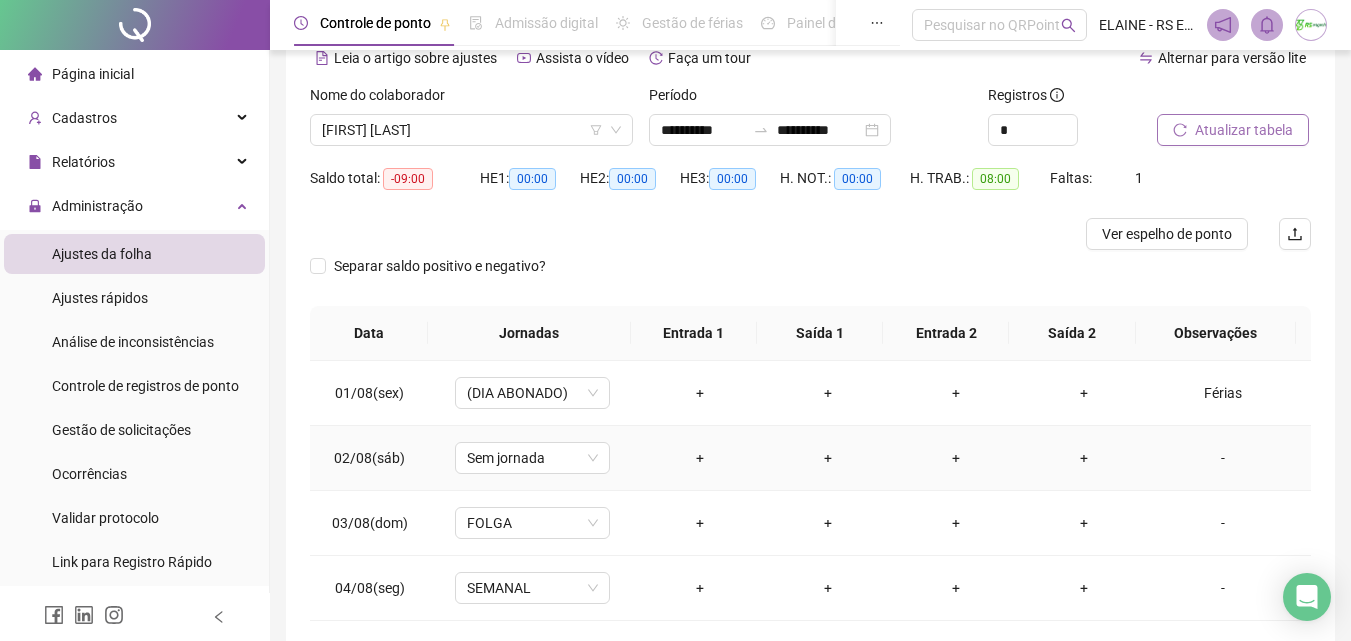 click on "-" at bounding box center (1223, 458) 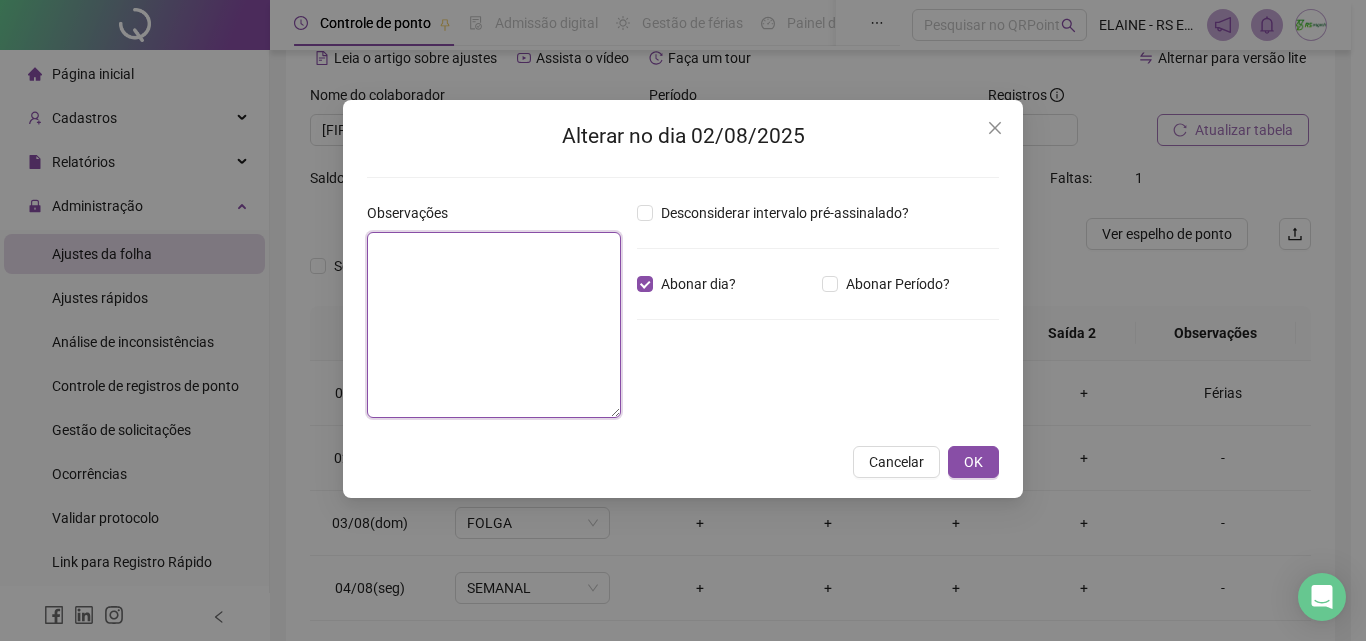 click at bounding box center [494, 325] 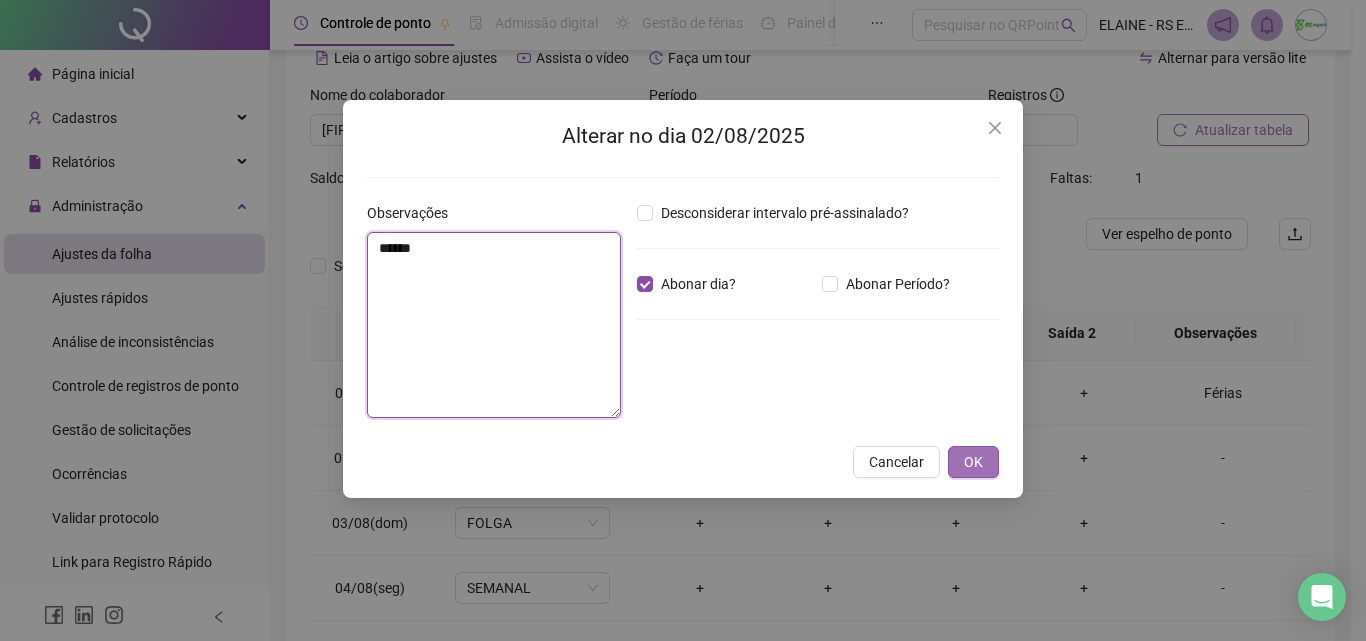 type on "******" 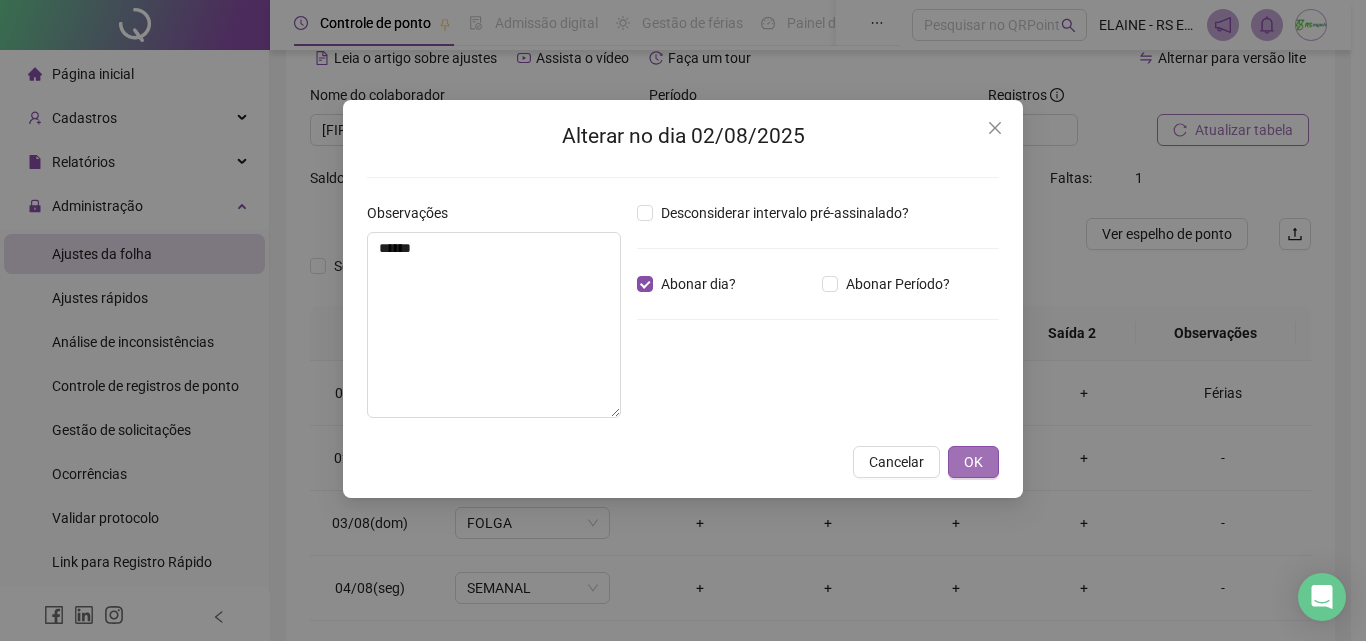 click on "OK" at bounding box center (973, 462) 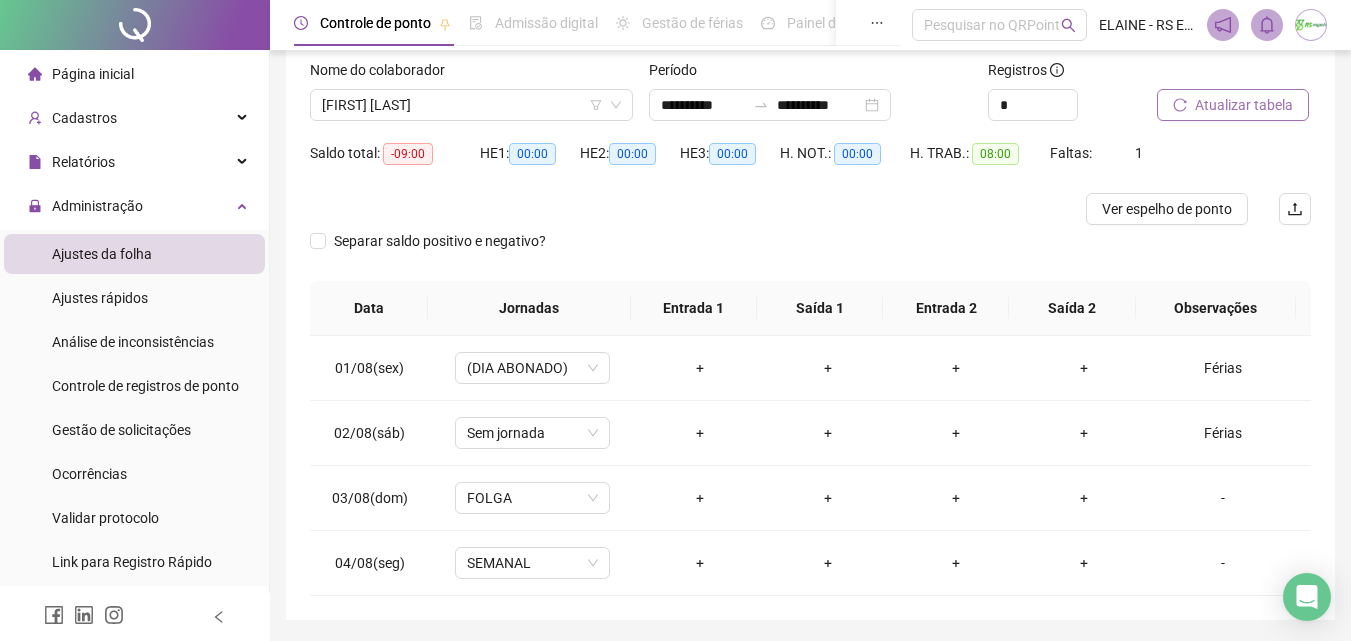 scroll, scrollTop: 90, scrollLeft: 0, axis: vertical 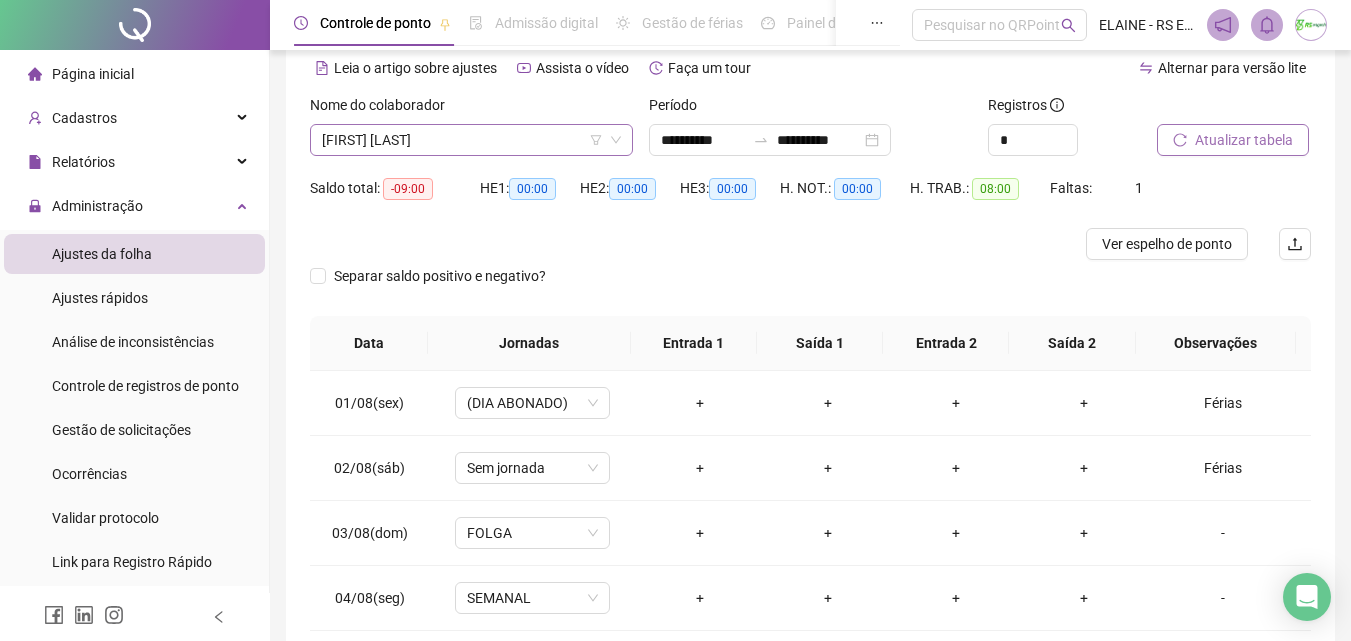 click on "[FIRST] [LAST]" at bounding box center (471, 140) 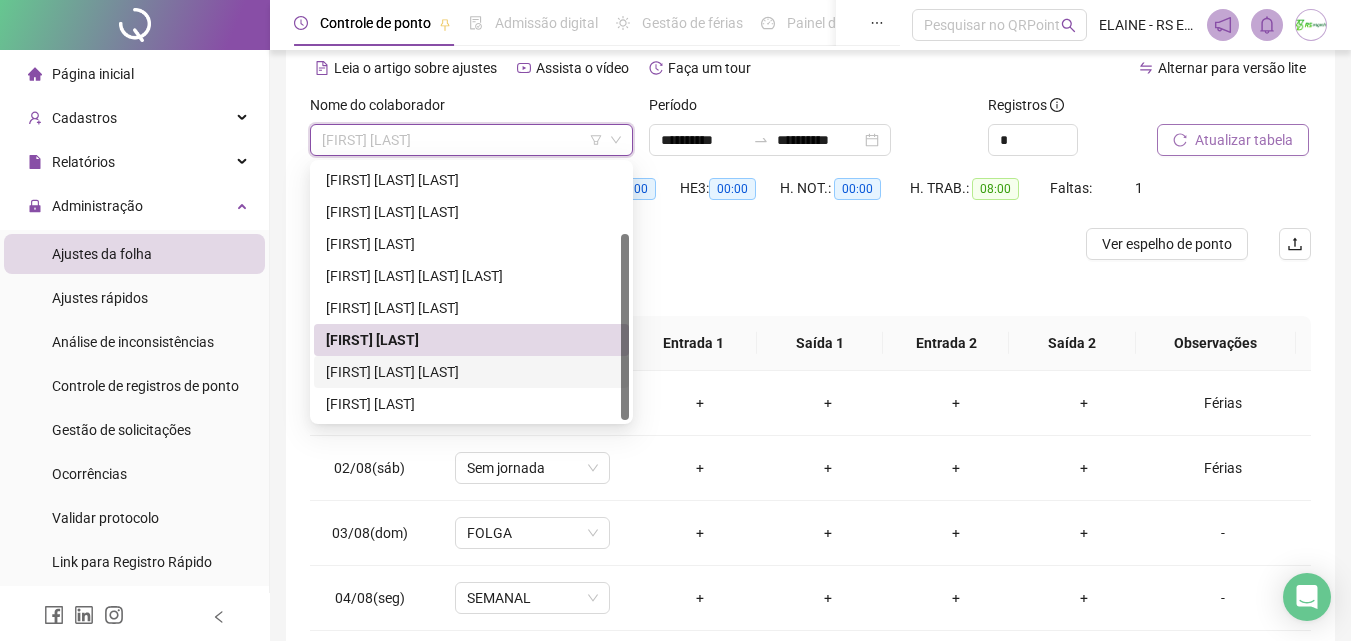 click on "[FIRST] [LAST] [LAST]" at bounding box center [471, 372] 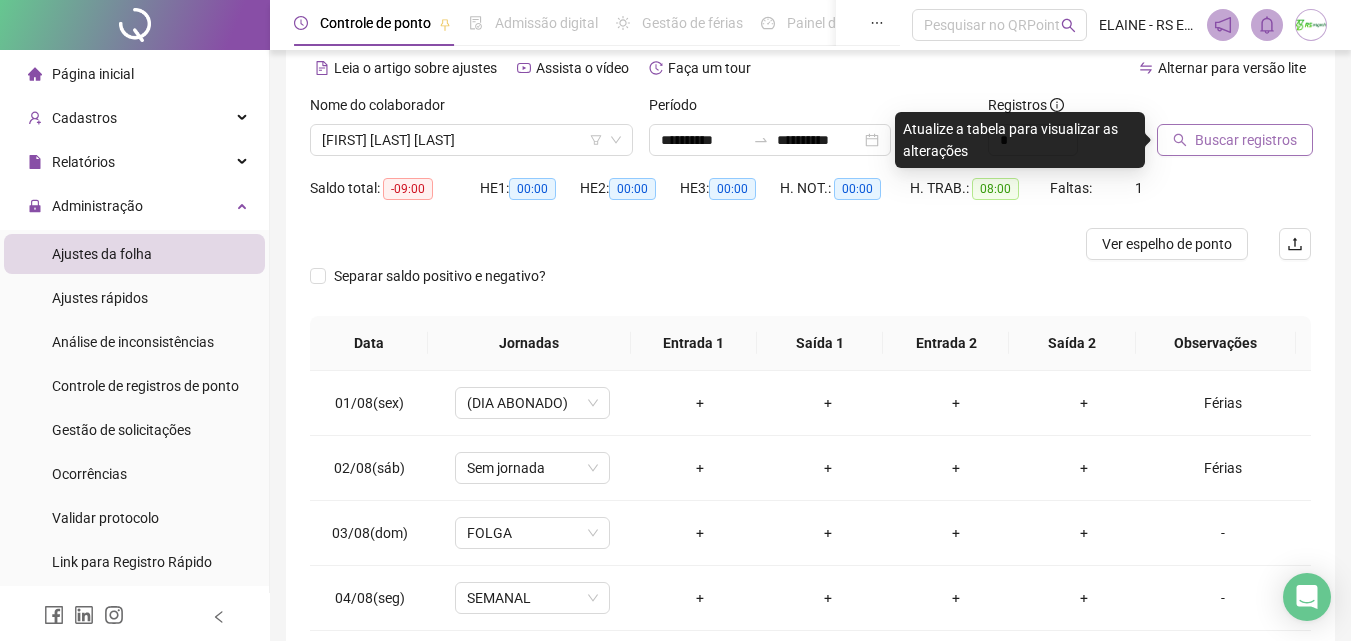 click on "Buscar registros" at bounding box center [1246, 140] 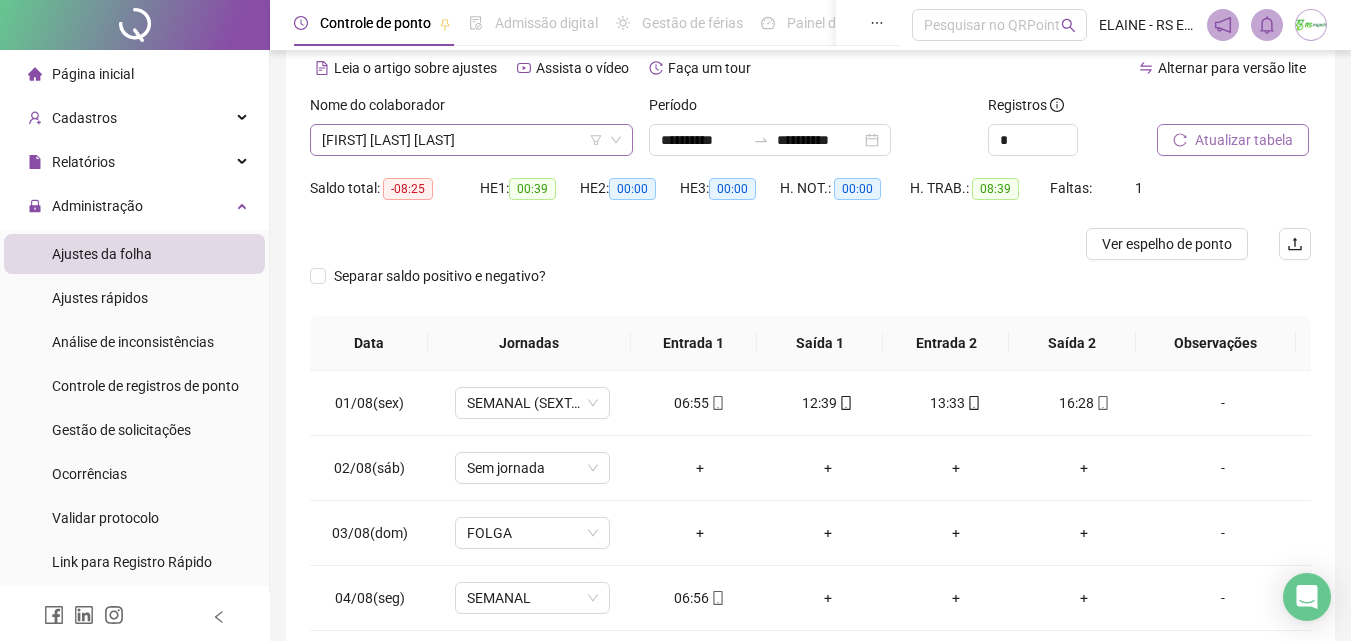 click on "[FIRST] [LAST] [LAST]" at bounding box center (471, 140) 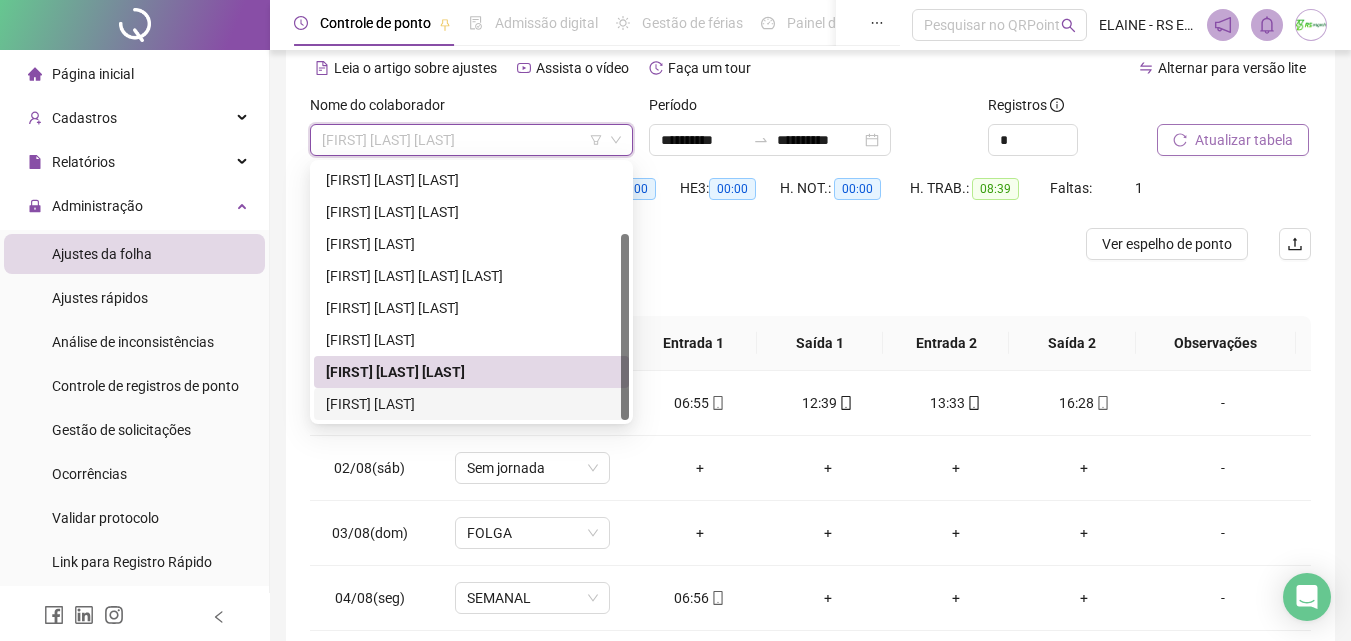 click on "[FIRST] [LAST]" at bounding box center (471, 404) 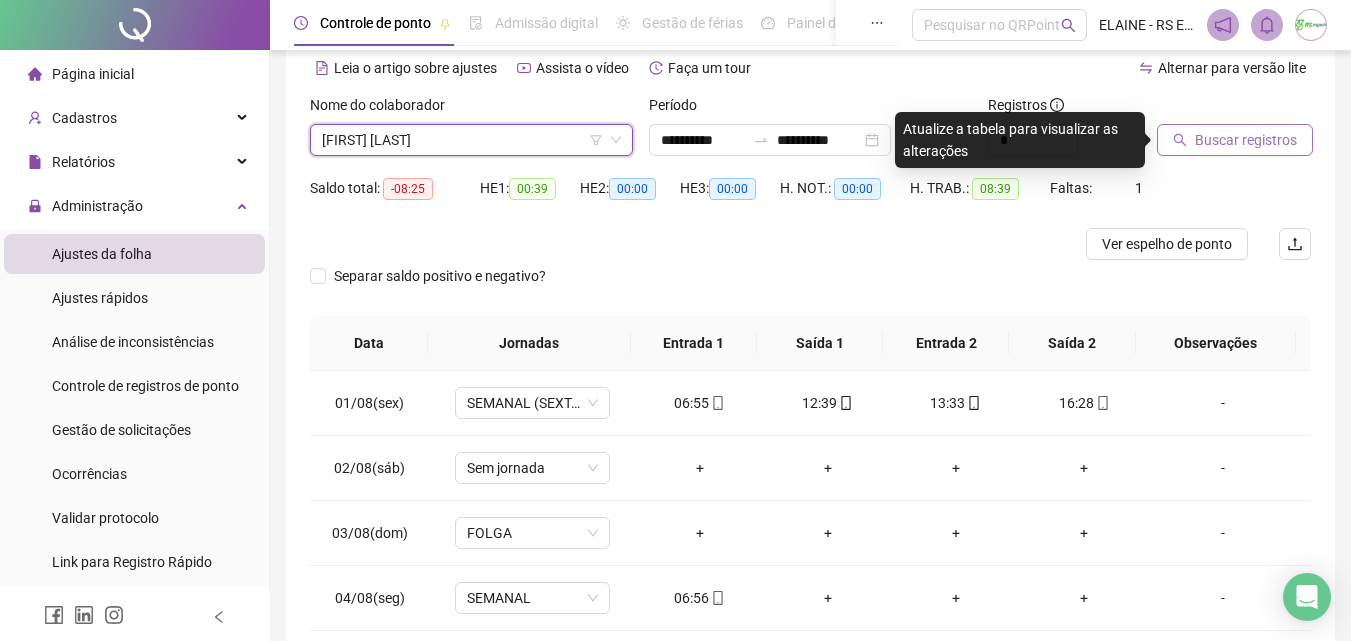click on "Buscar registros" at bounding box center [1246, 140] 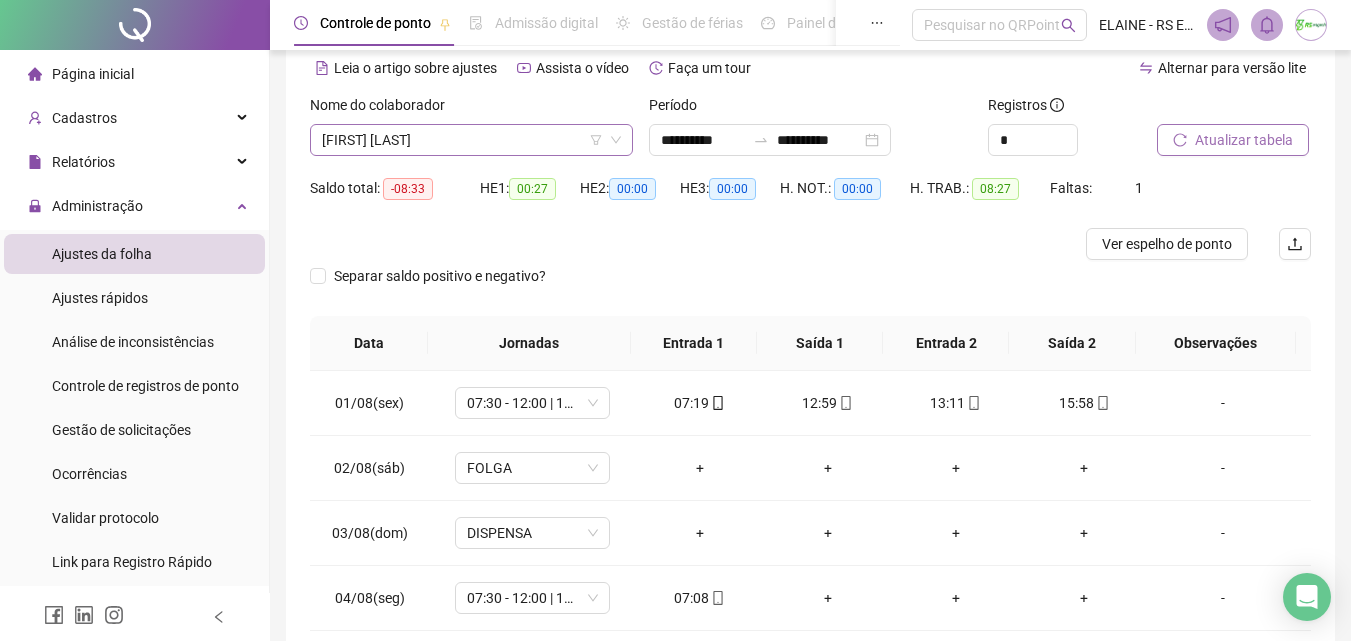 click on "[FIRST] [LAST]" at bounding box center (471, 140) 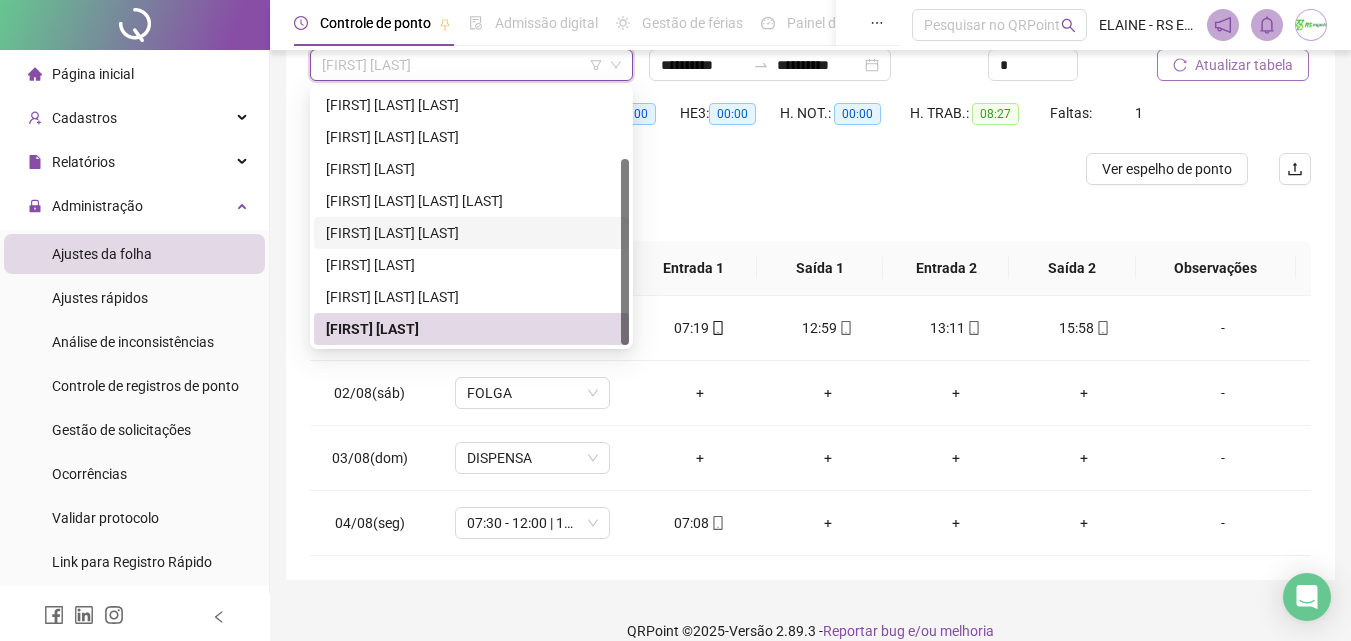scroll, scrollTop: 190, scrollLeft: 0, axis: vertical 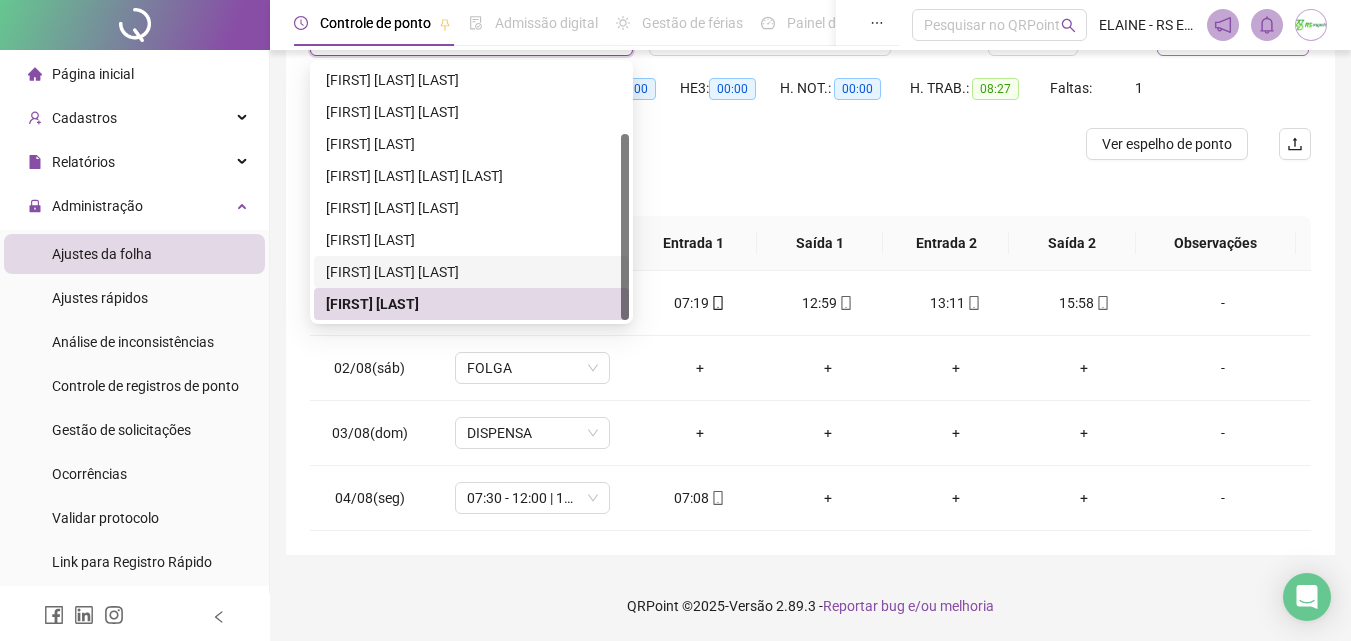 click on "Separar saldo positivo e negativo?" at bounding box center (810, 188) 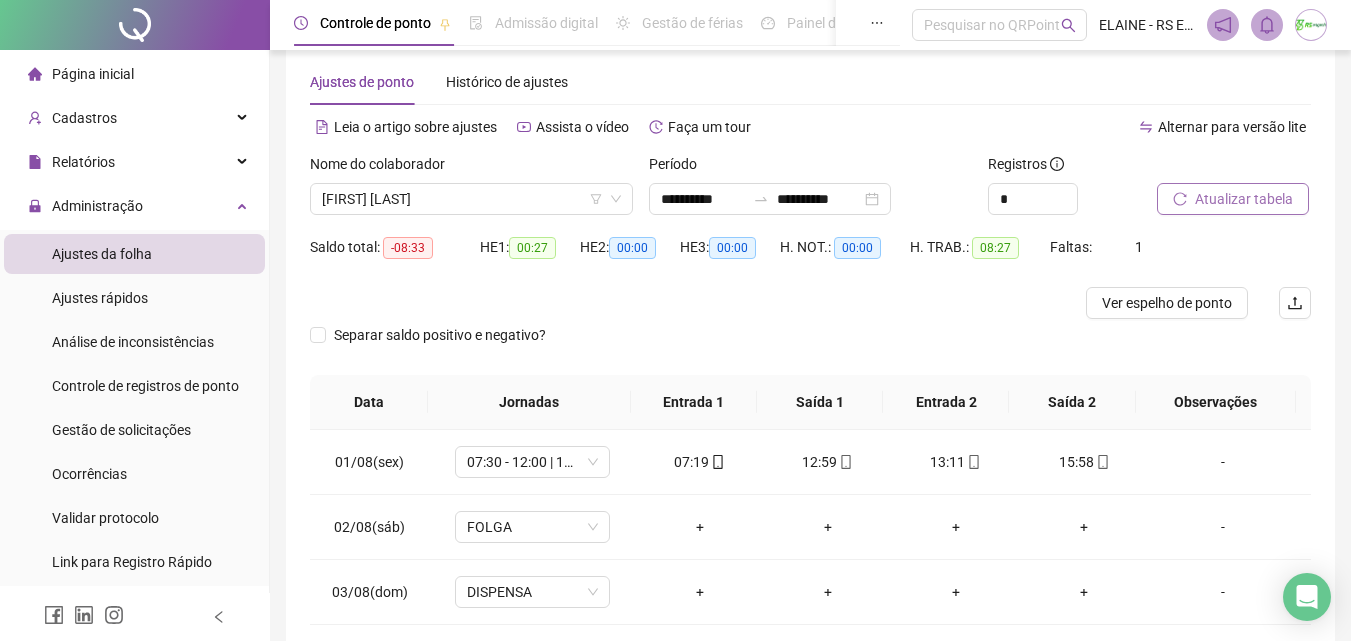 scroll, scrollTop: 0, scrollLeft: 0, axis: both 